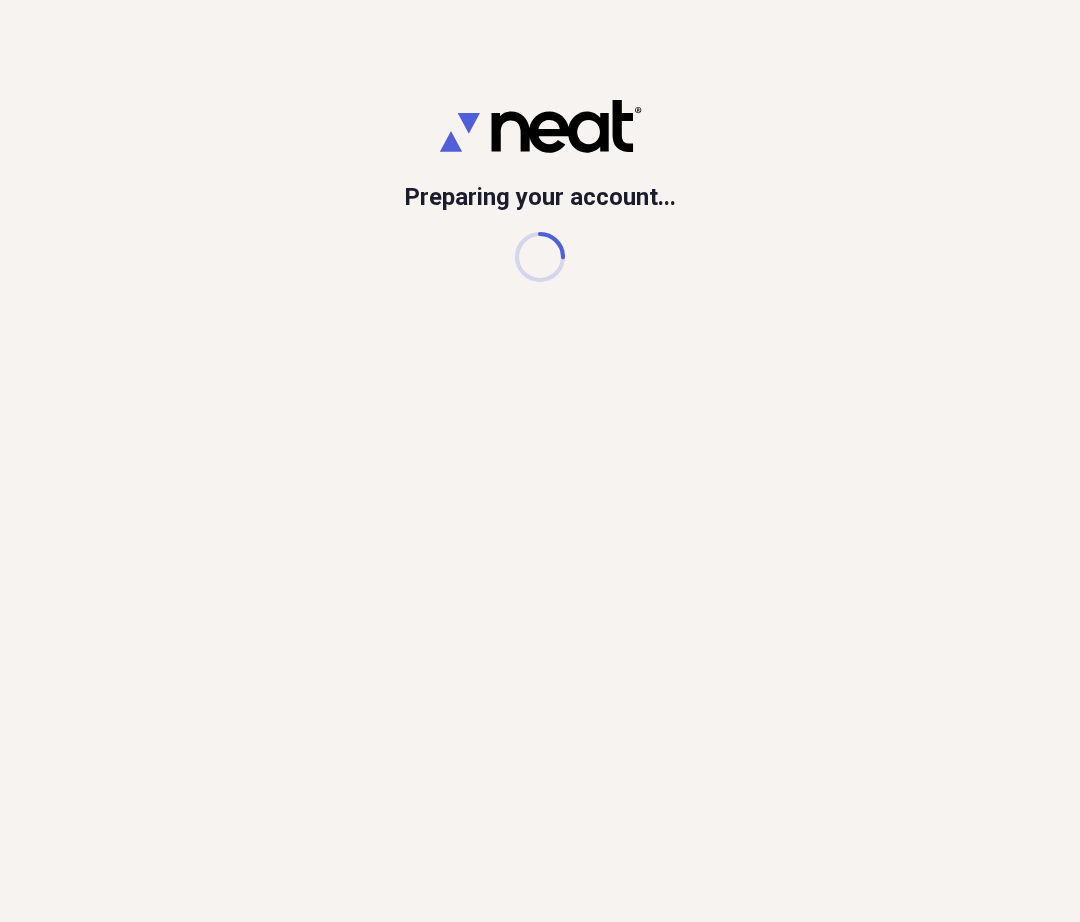 scroll, scrollTop: 0, scrollLeft: 0, axis: both 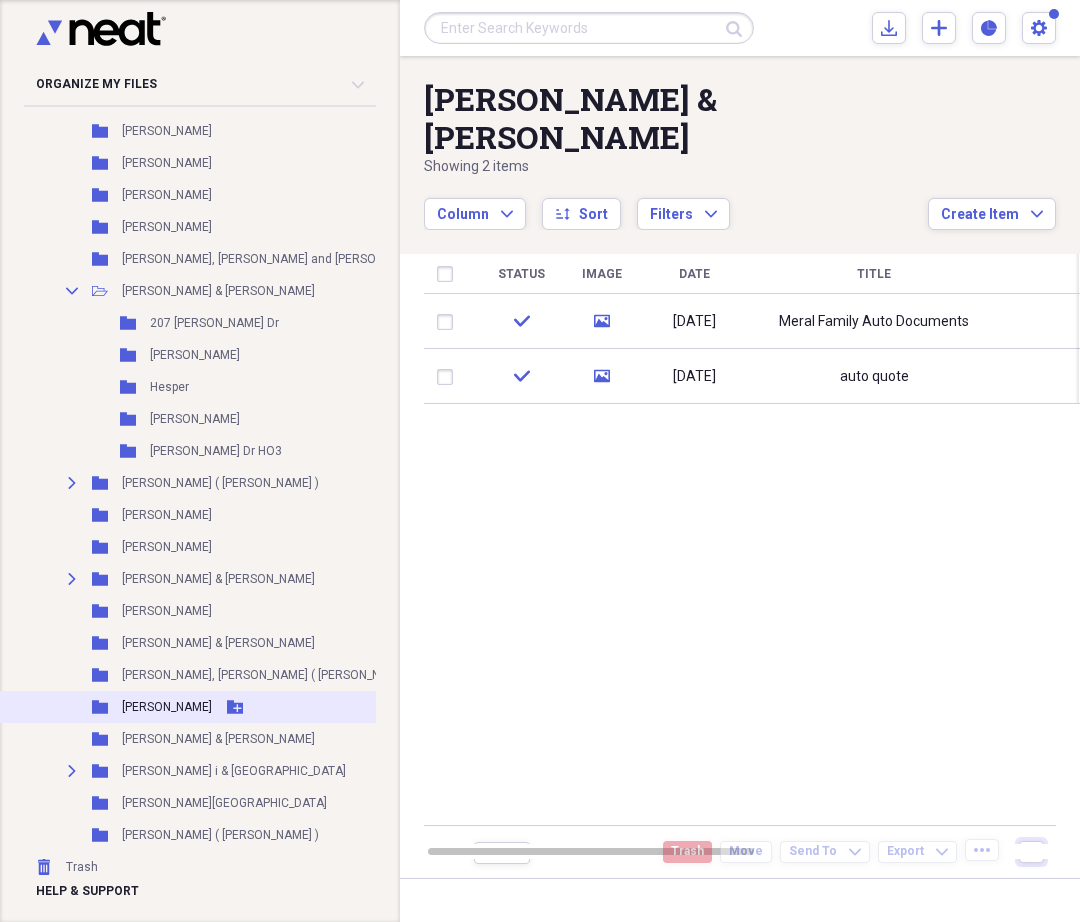 click on "[PERSON_NAME]" at bounding box center [167, 707] 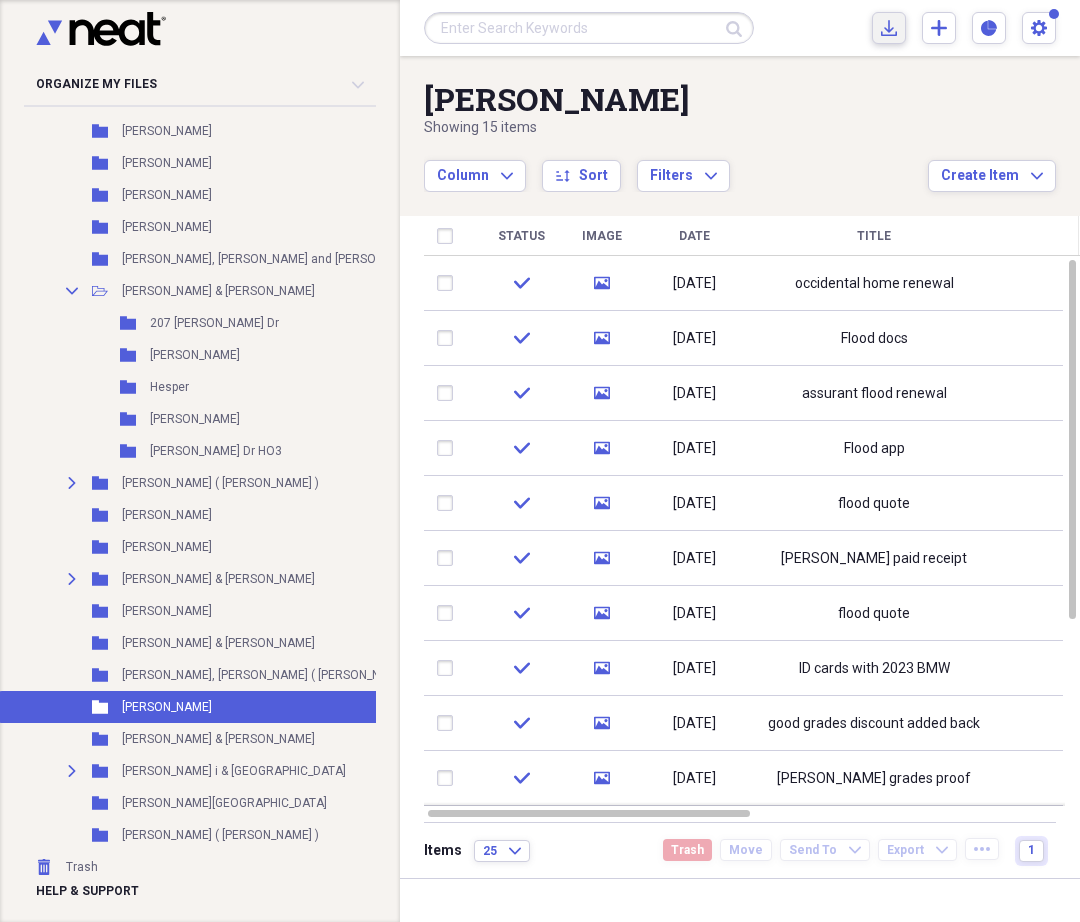 click on "Import" 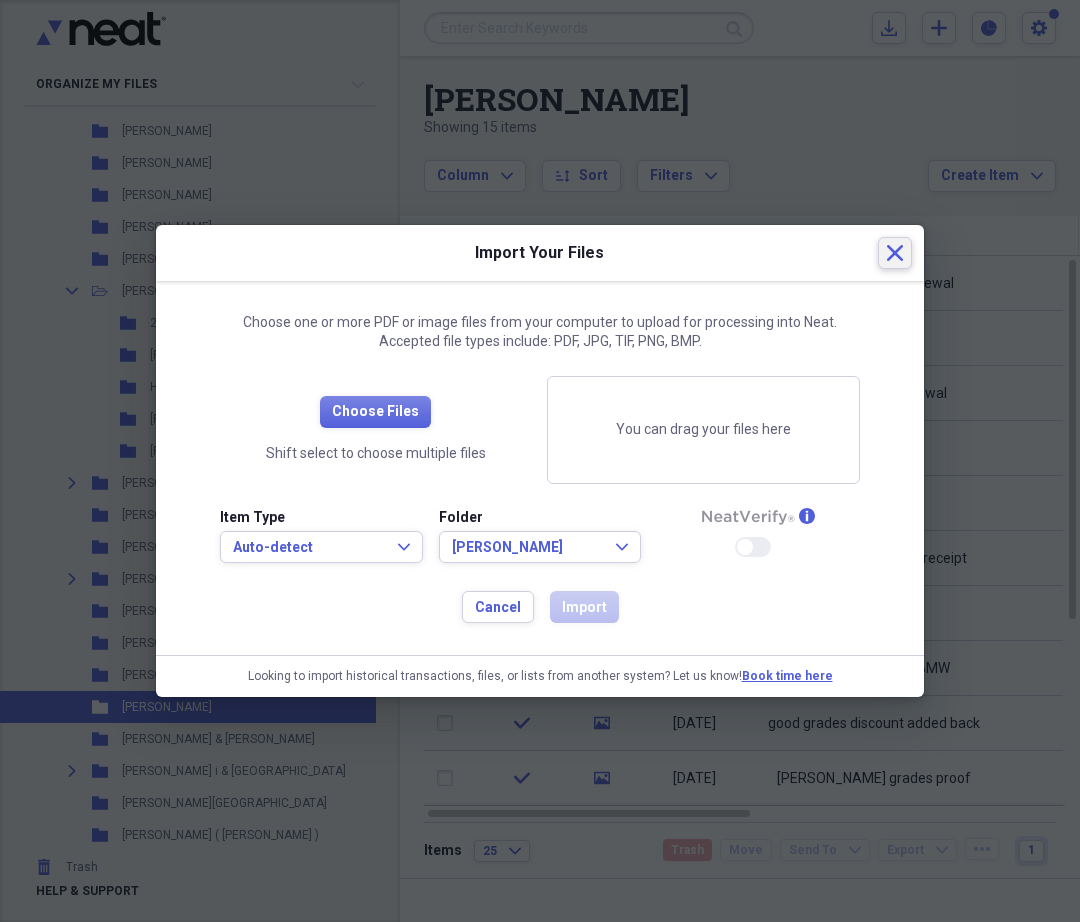 click on "Close" at bounding box center (895, 253) 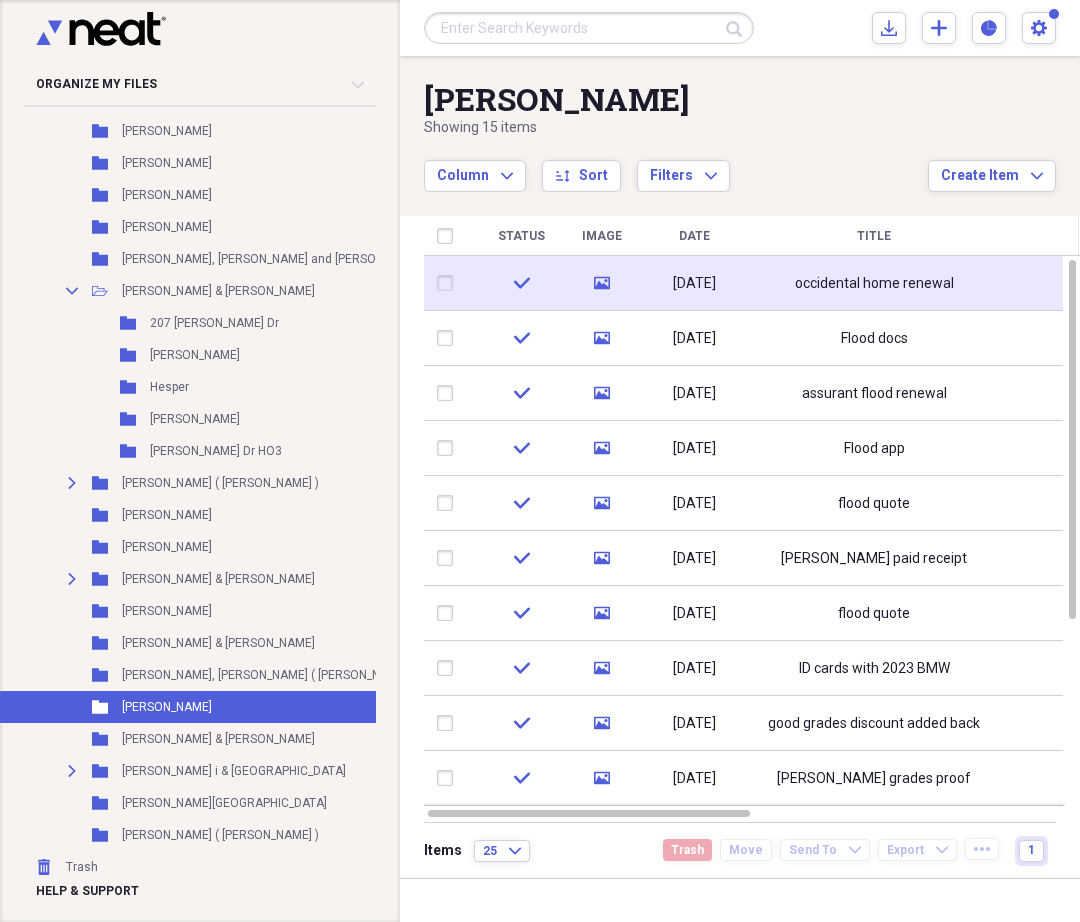 click on "occidental home renewal" at bounding box center [874, 284] 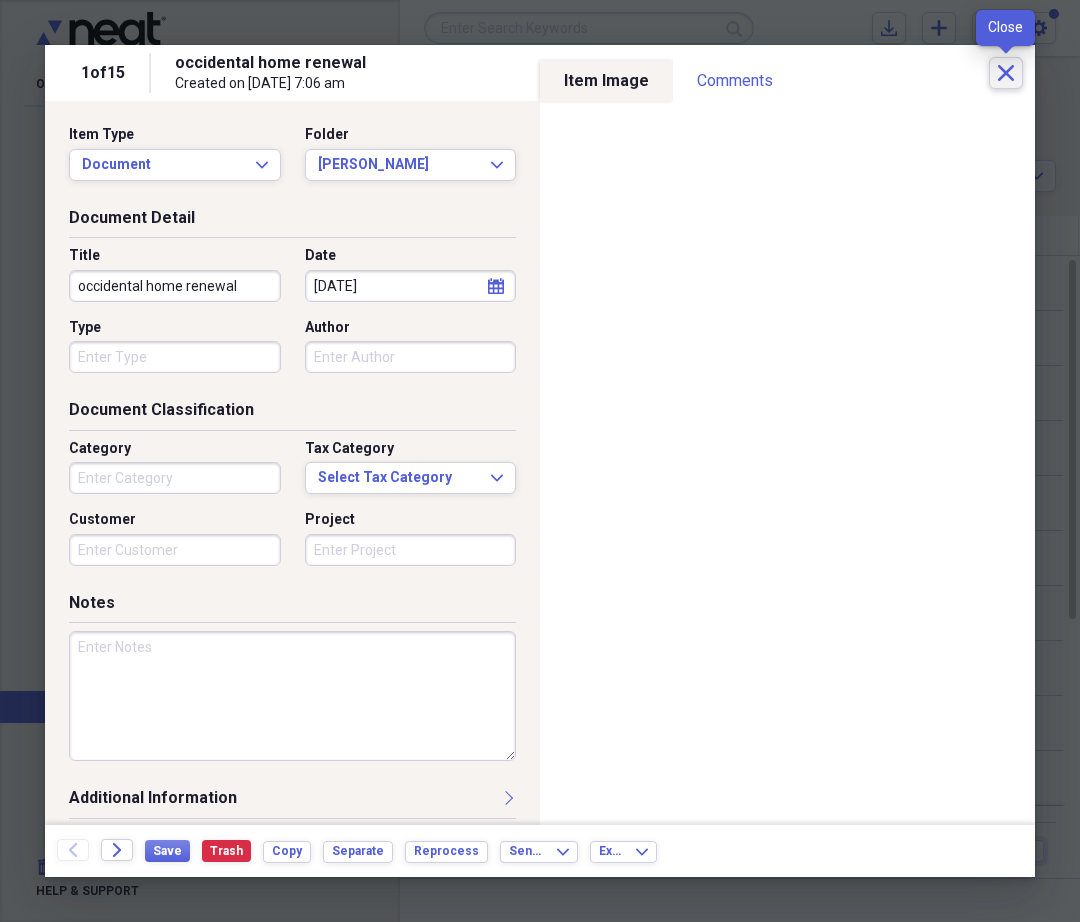 click 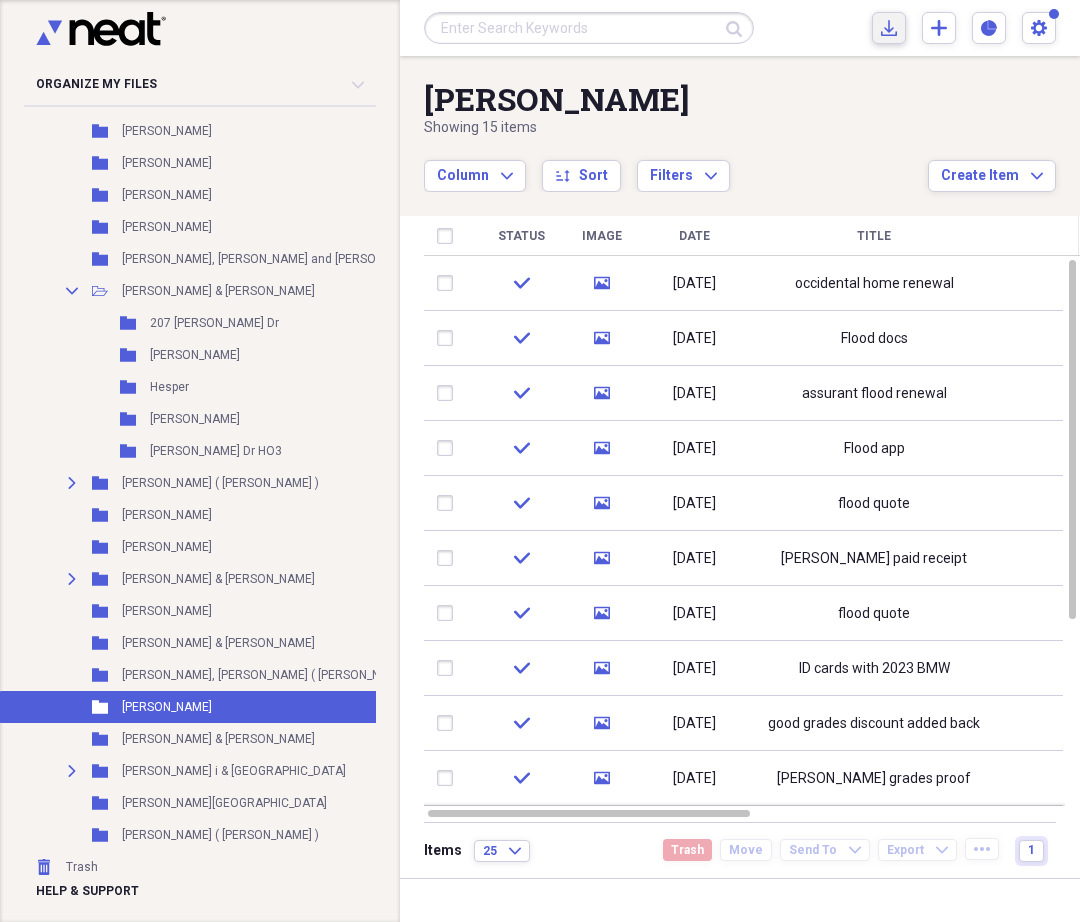click on "Import" 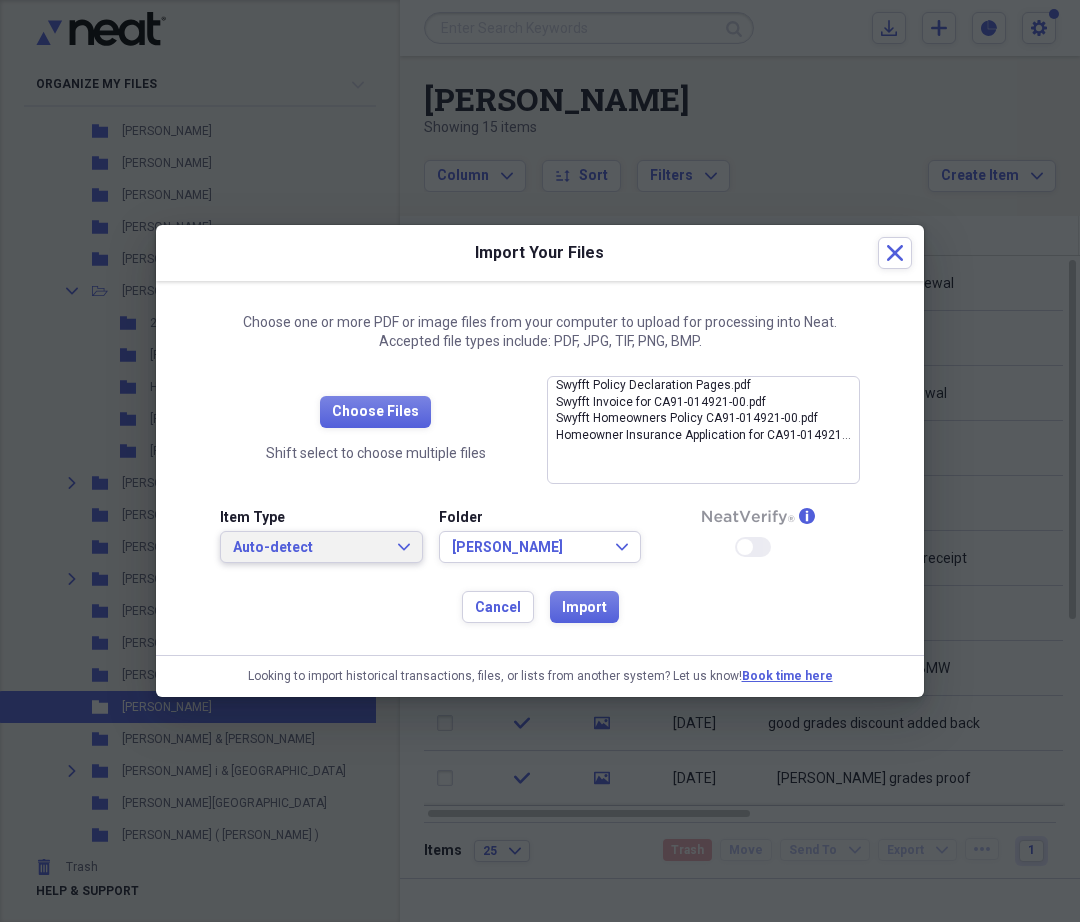 click on "Auto-detect" at bounding box center (309, 548) 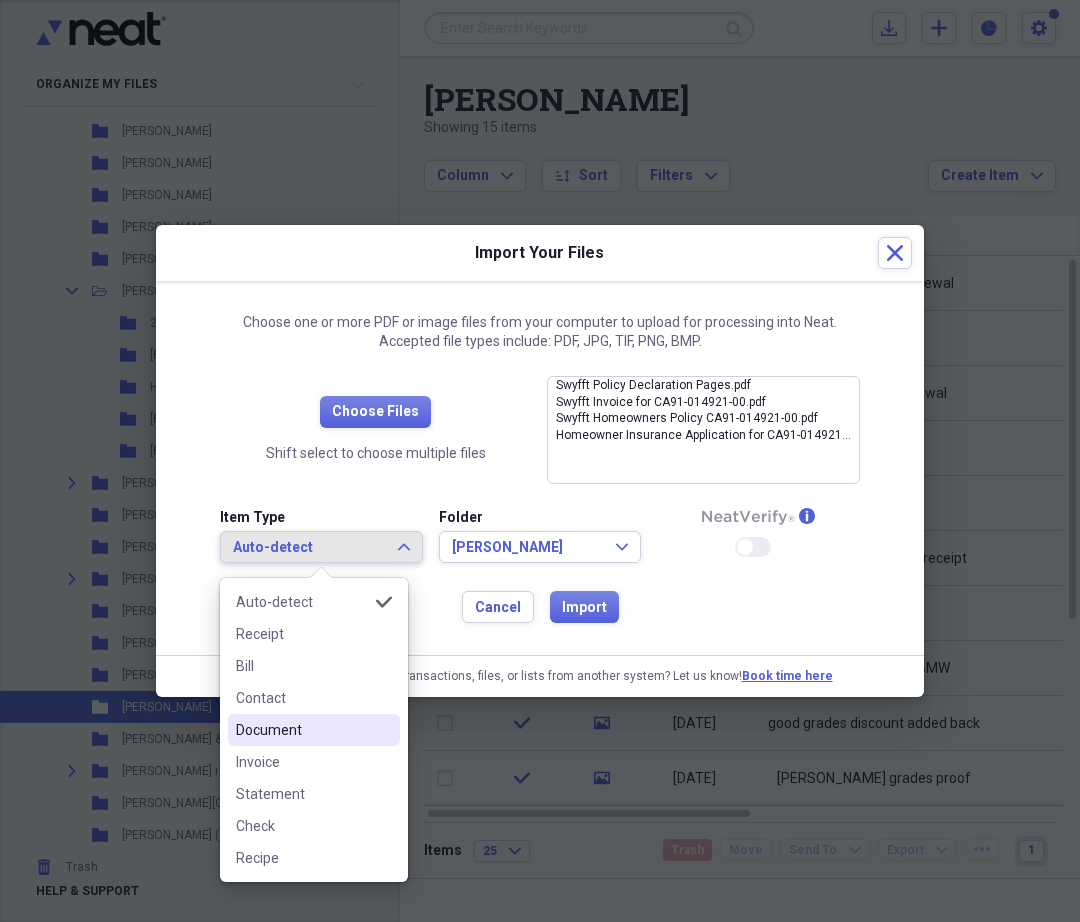 click on "Document" at bounding box center [302, 730] 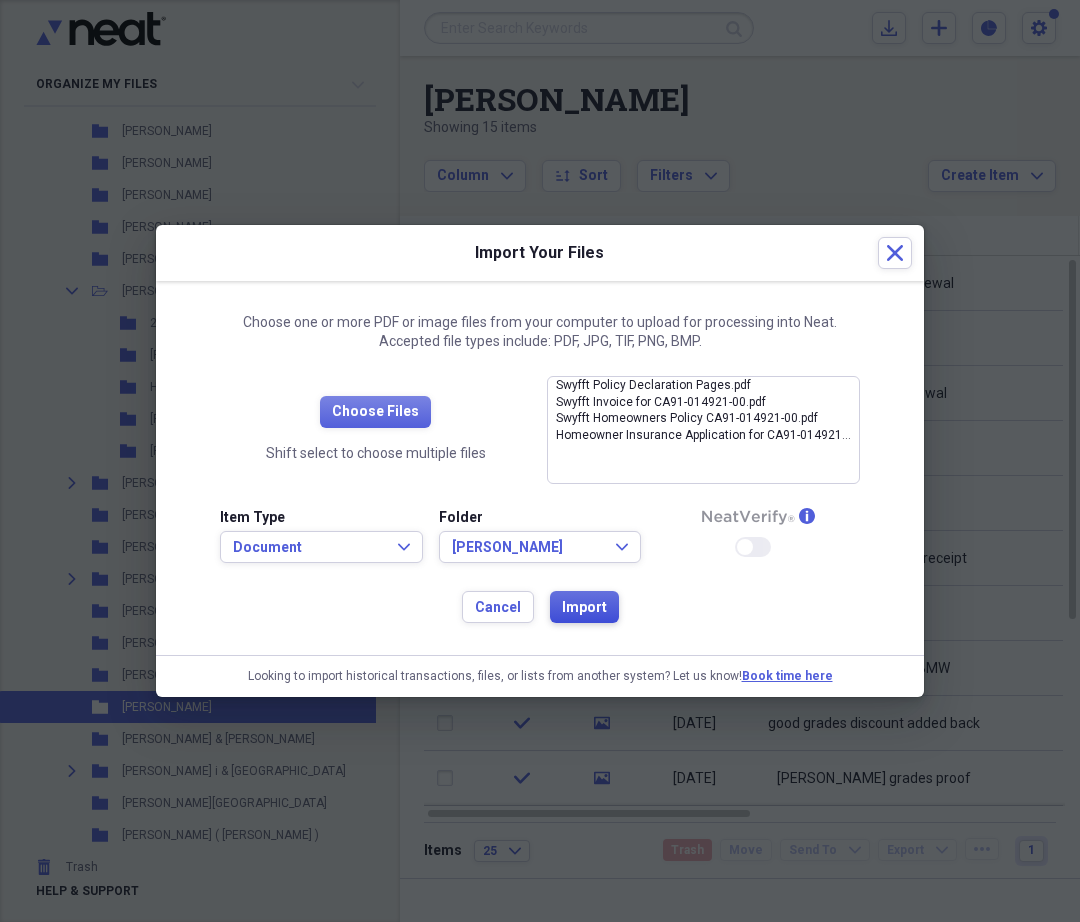 click on "Import" at bounding box center (584, 608) 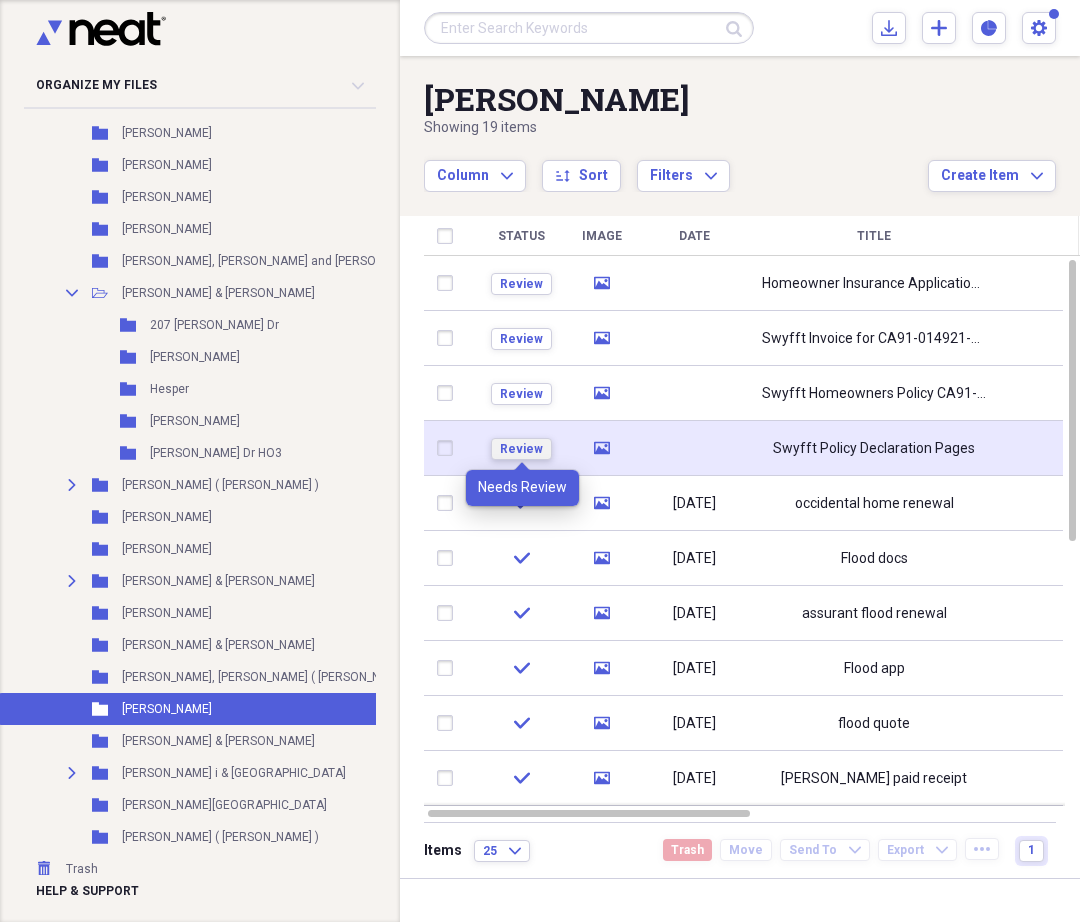 click on "Review" at bounding box center [521, 449] 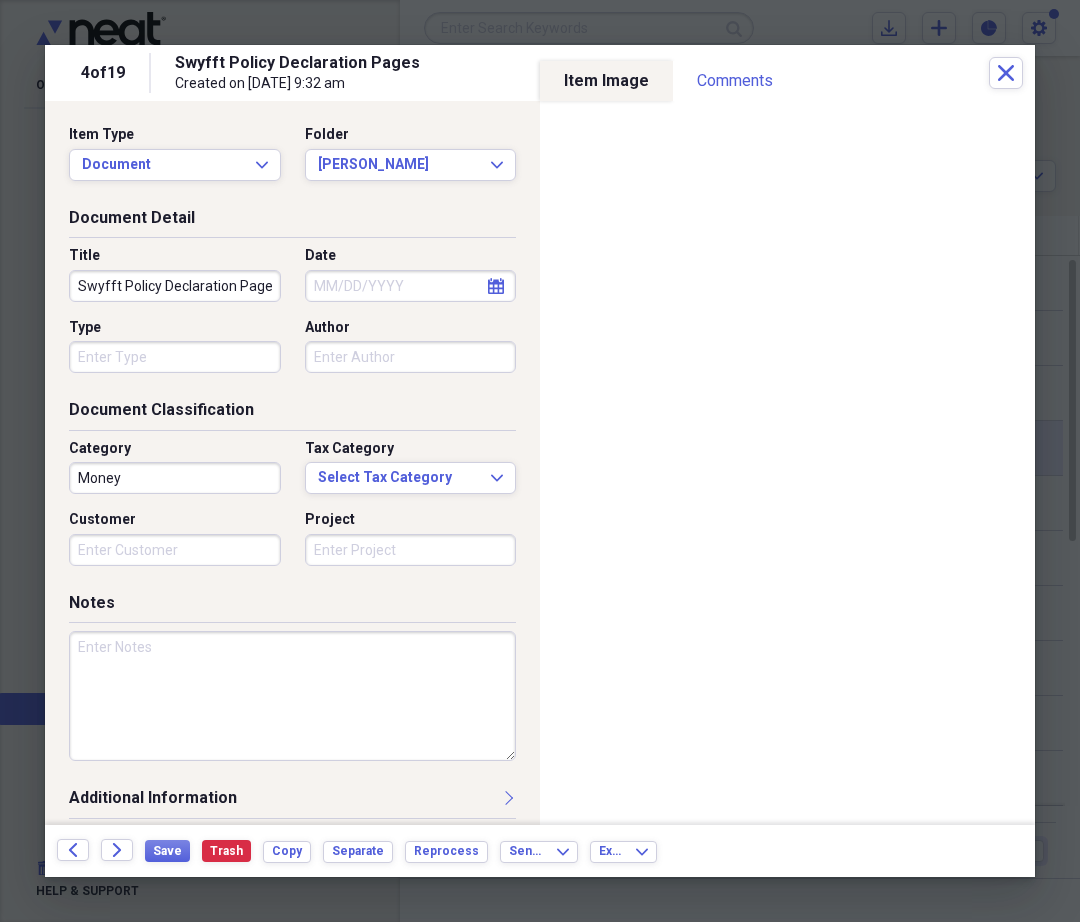click 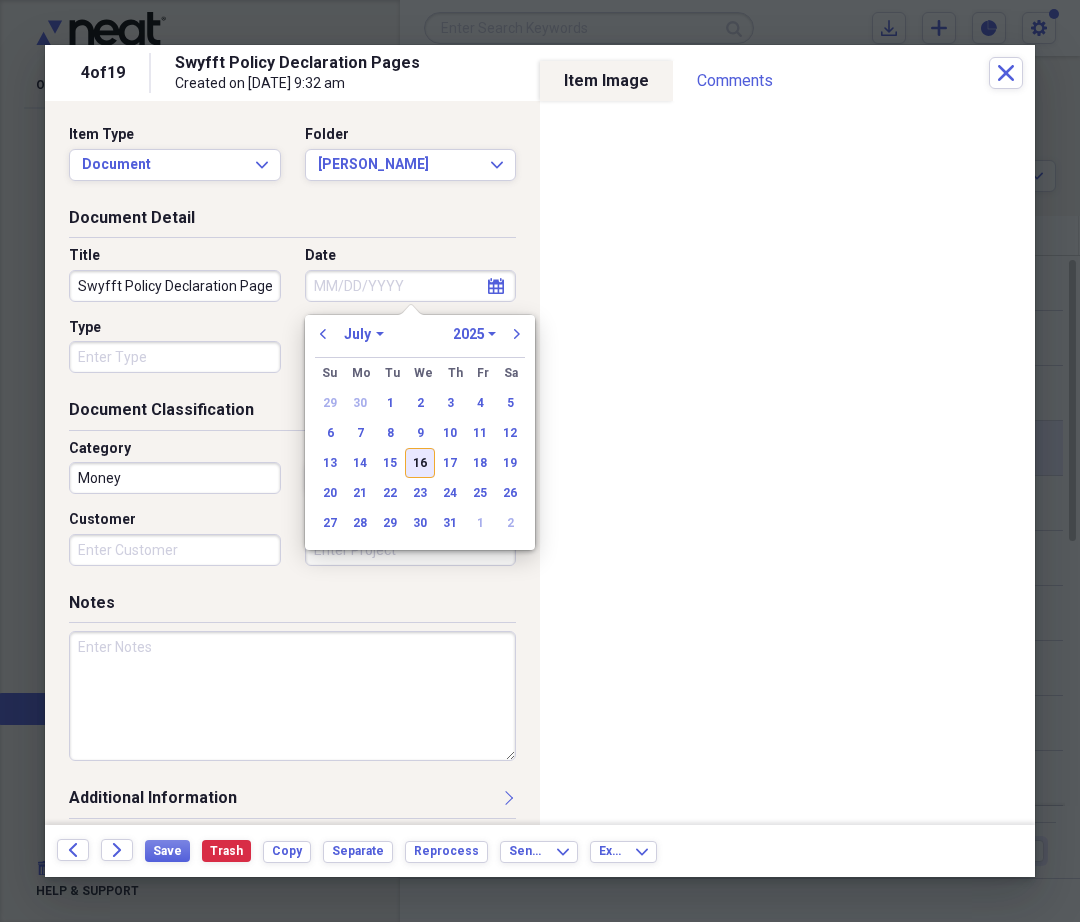 click on "16" at bounding box center [420, 463] 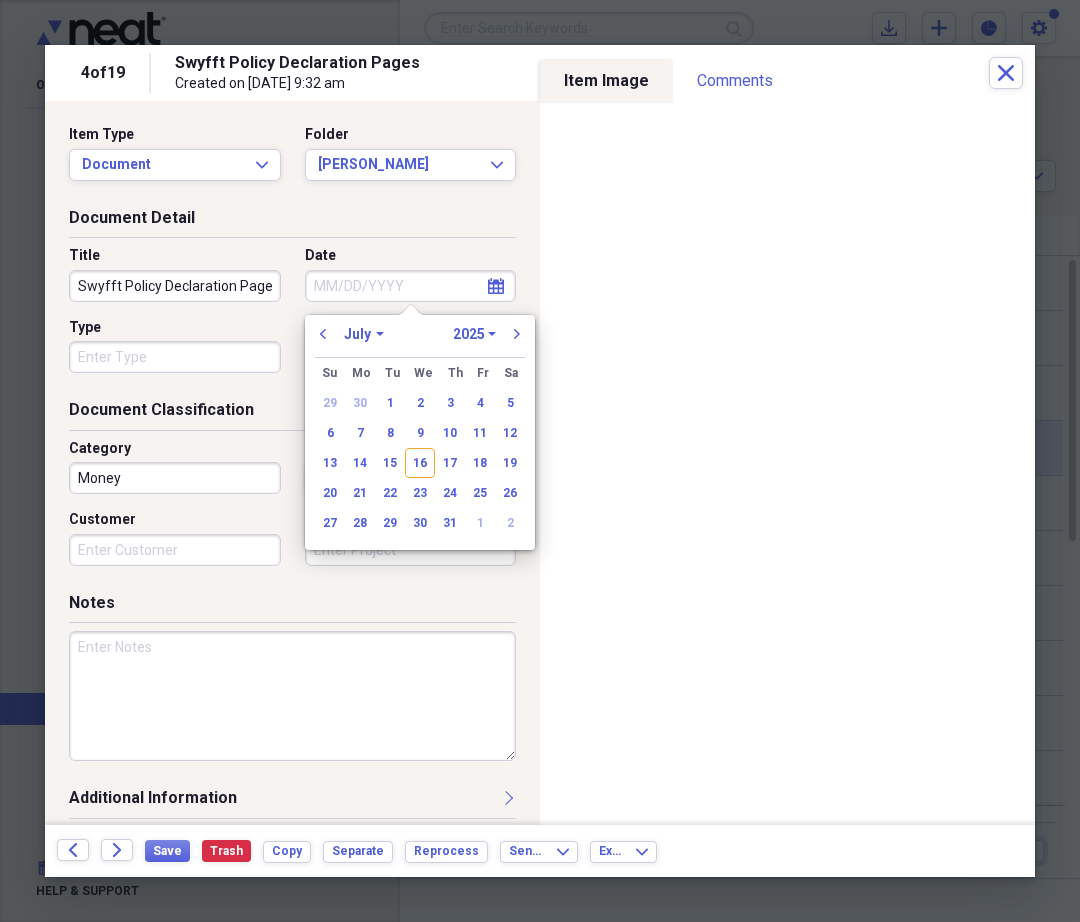 type on "[DATE]" 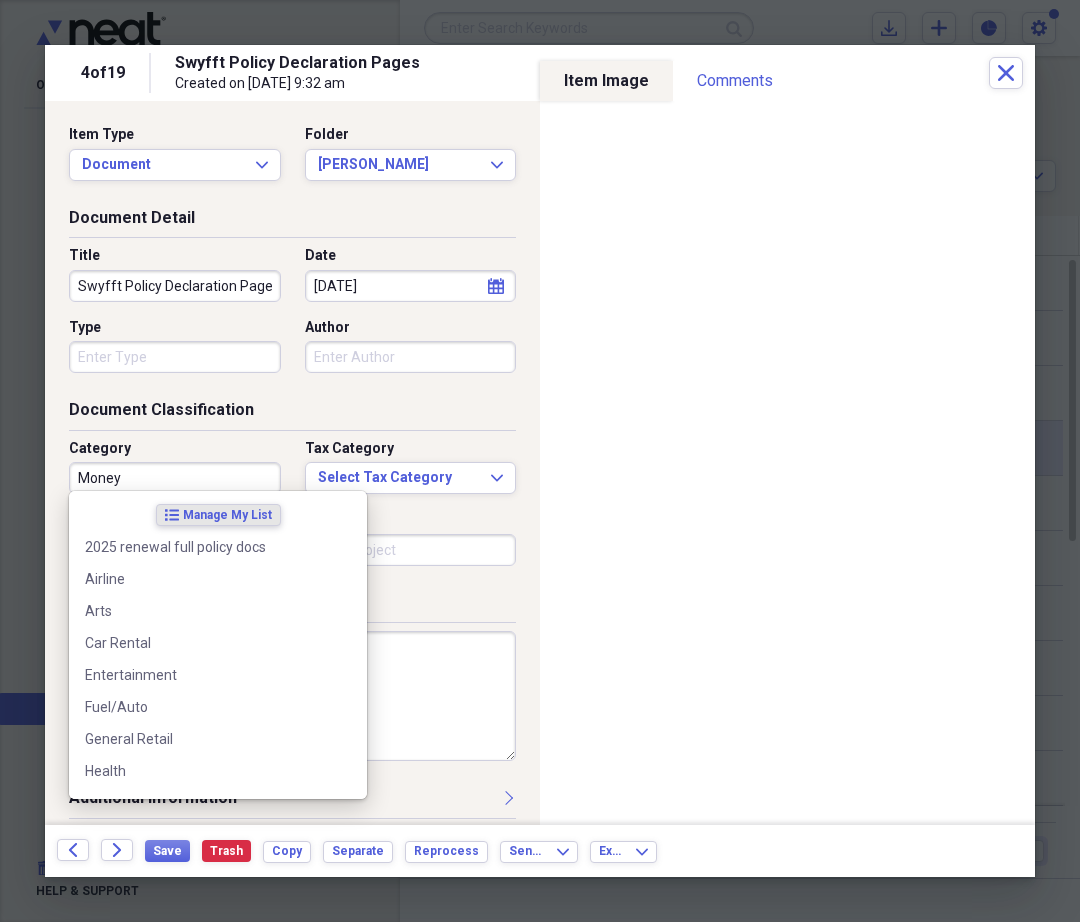 drag, startPoint x: 107, startPoint y: 471, endPoint x: 3, endPoint y: 459, distance: 104.69002 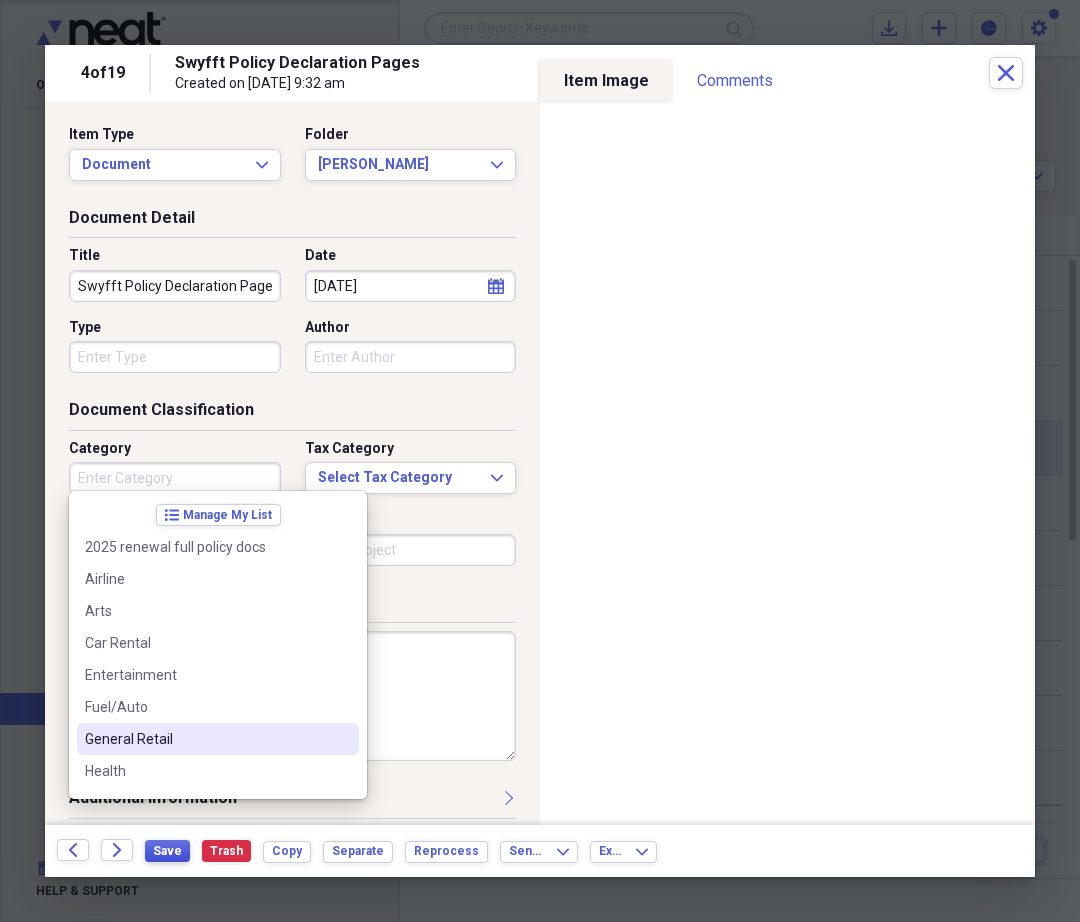 type 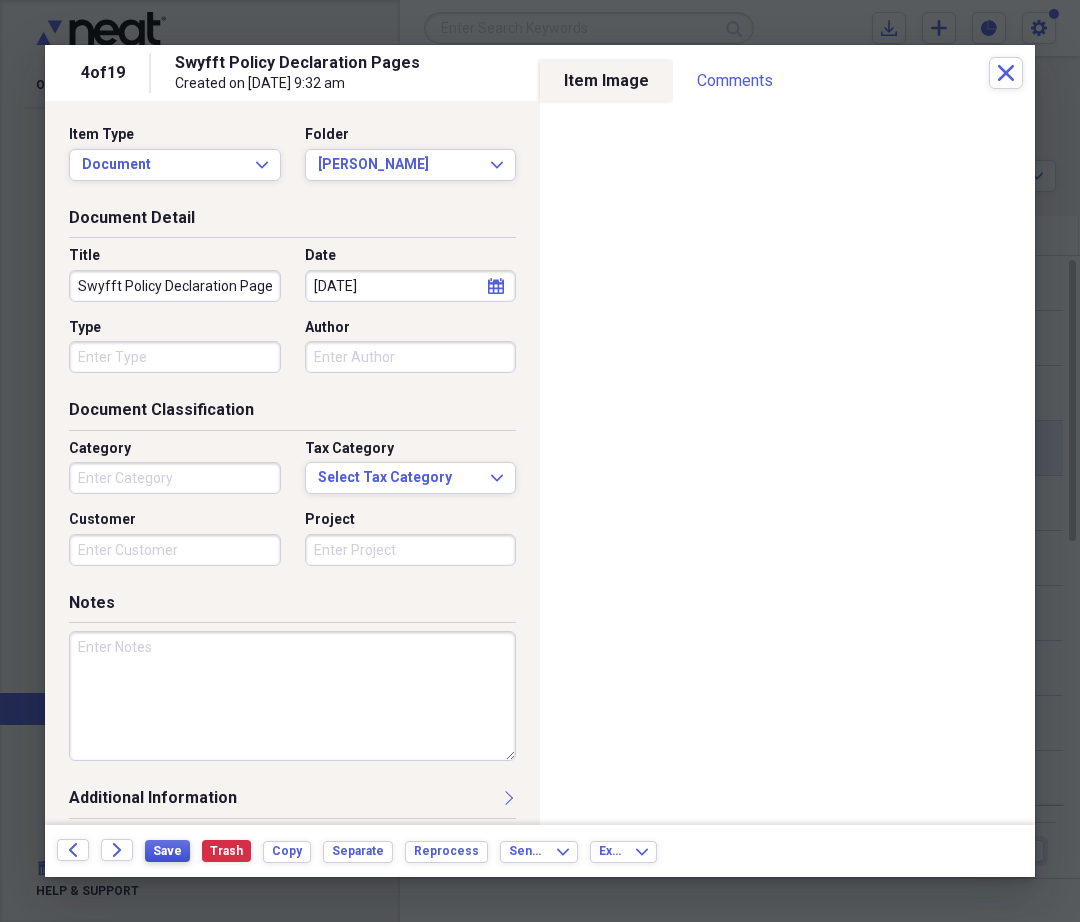 click on "Save" at bounding box center [167, 851] 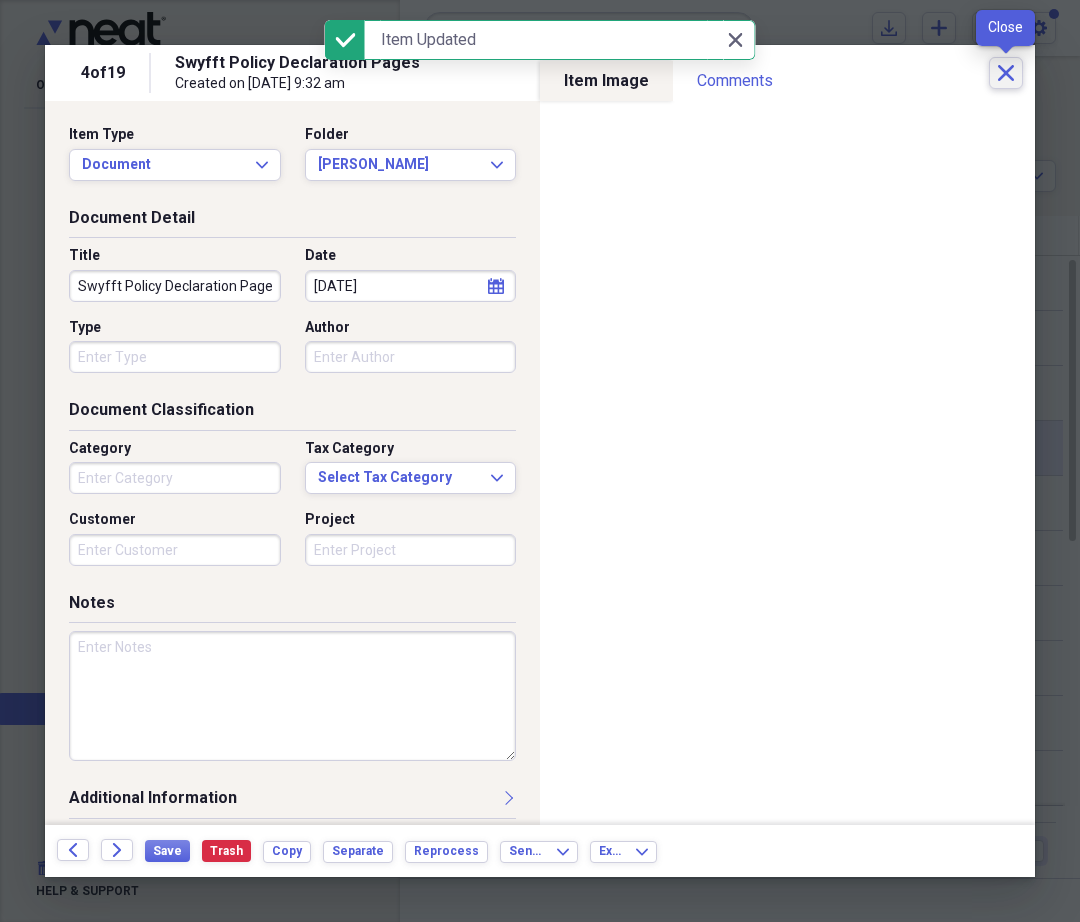 click on "Close" 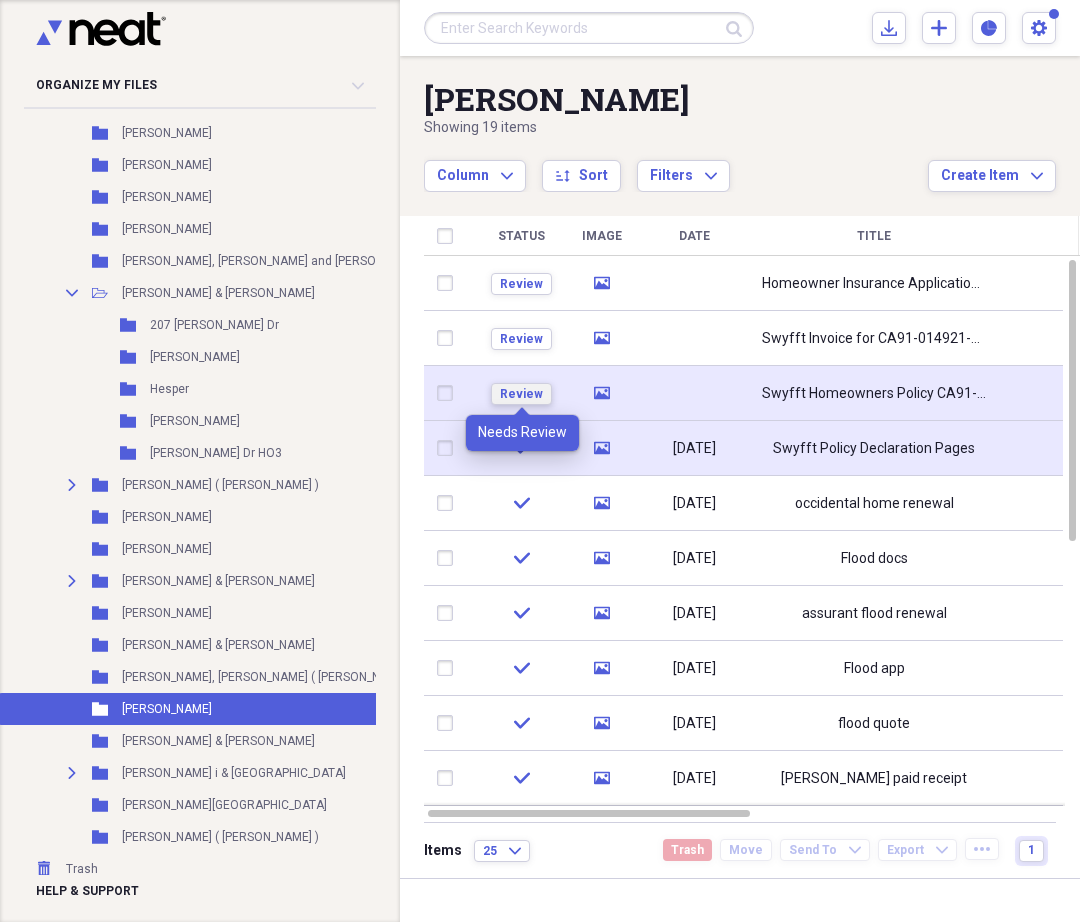 click on "Review" at bounding box center [521, 394] 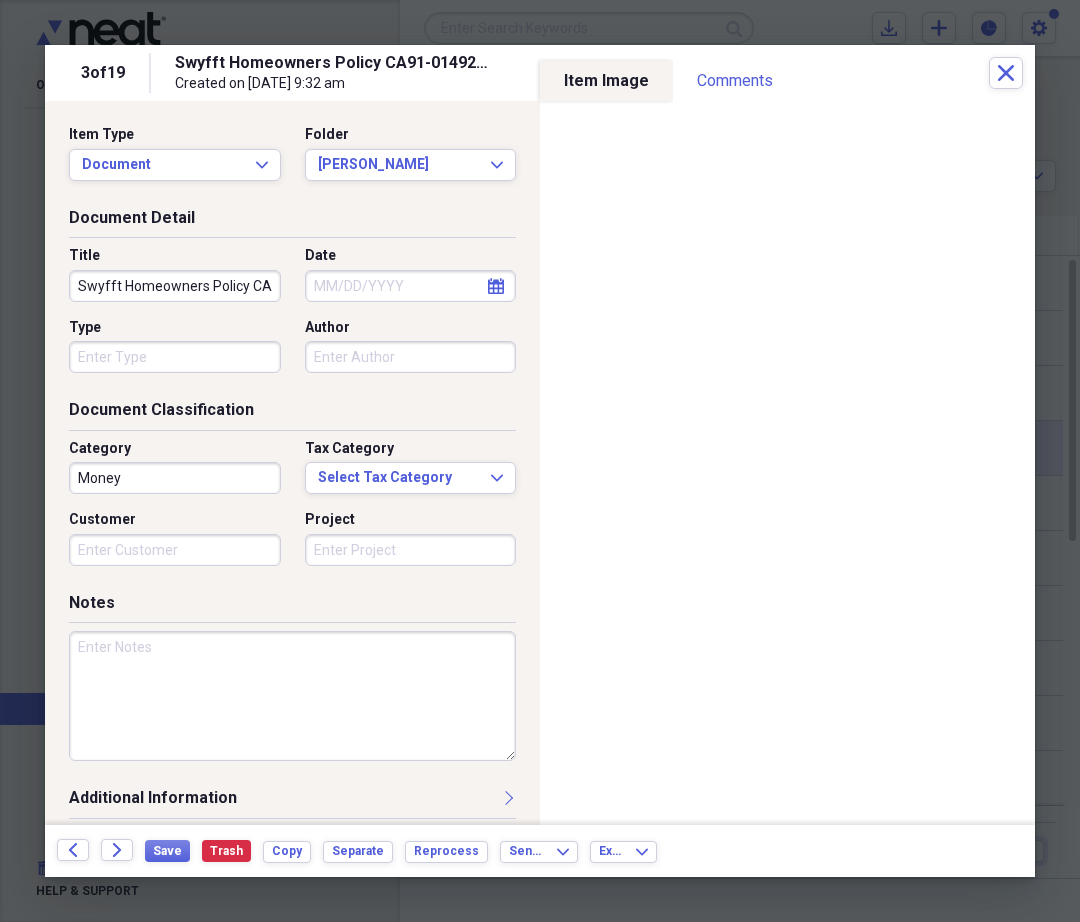 click on "calendar" 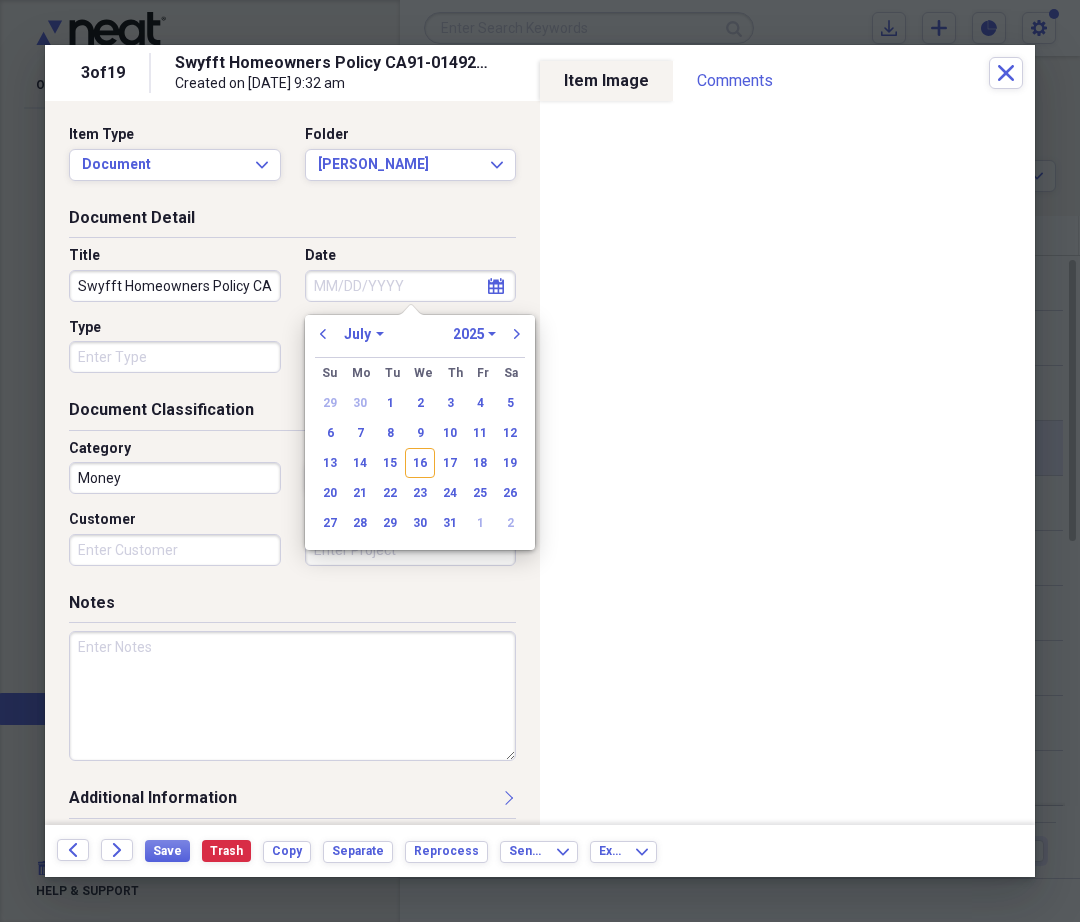 click on "16" at bounding box center [420, 463] 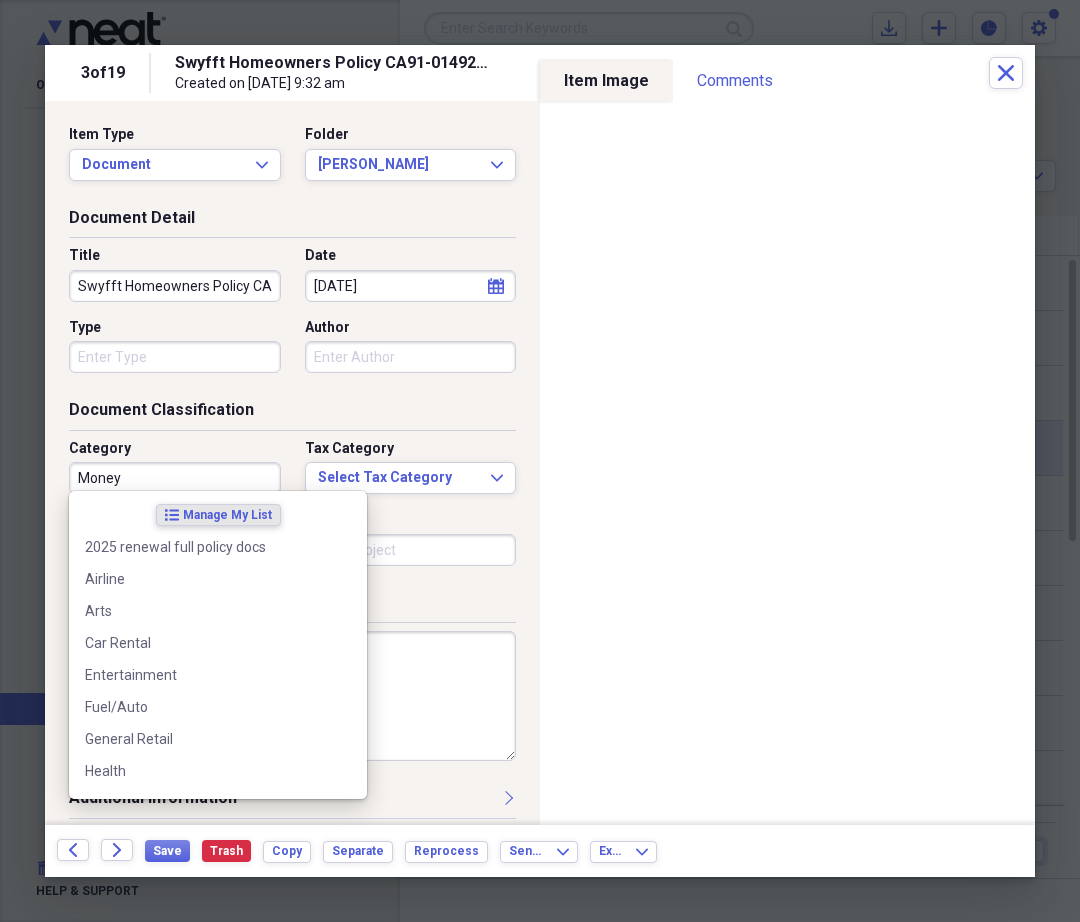 drag, startPoint x: 164, startPoint y: 471, endPoint x: 37, endPoint y: 471, distance: 127 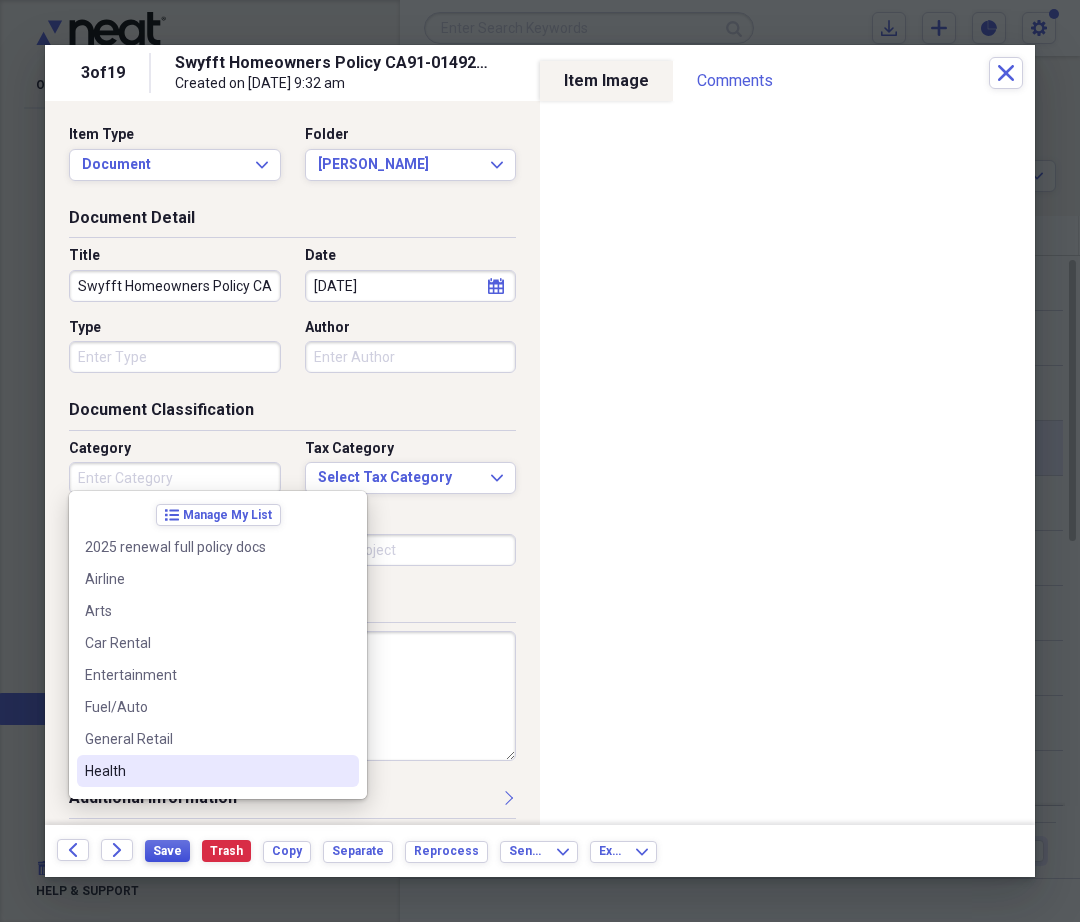 type 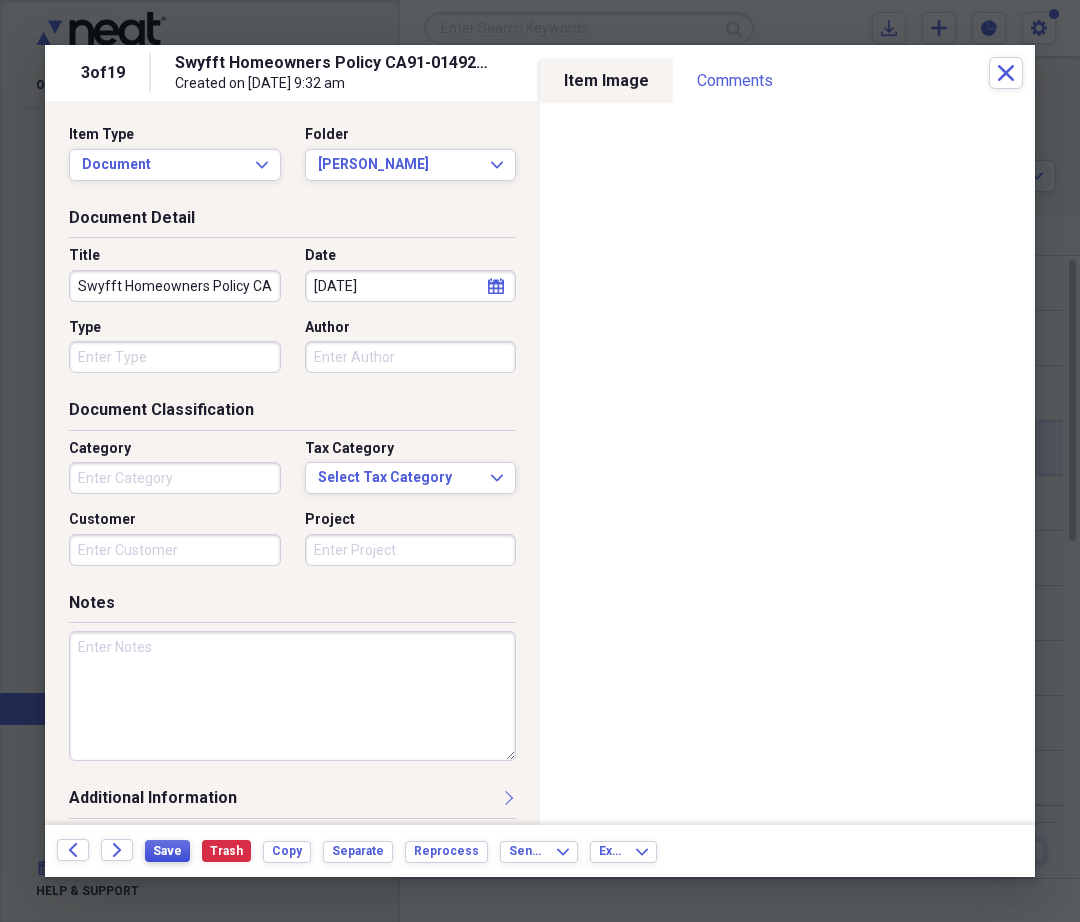click on "Save" at bounding box center (167, 851) 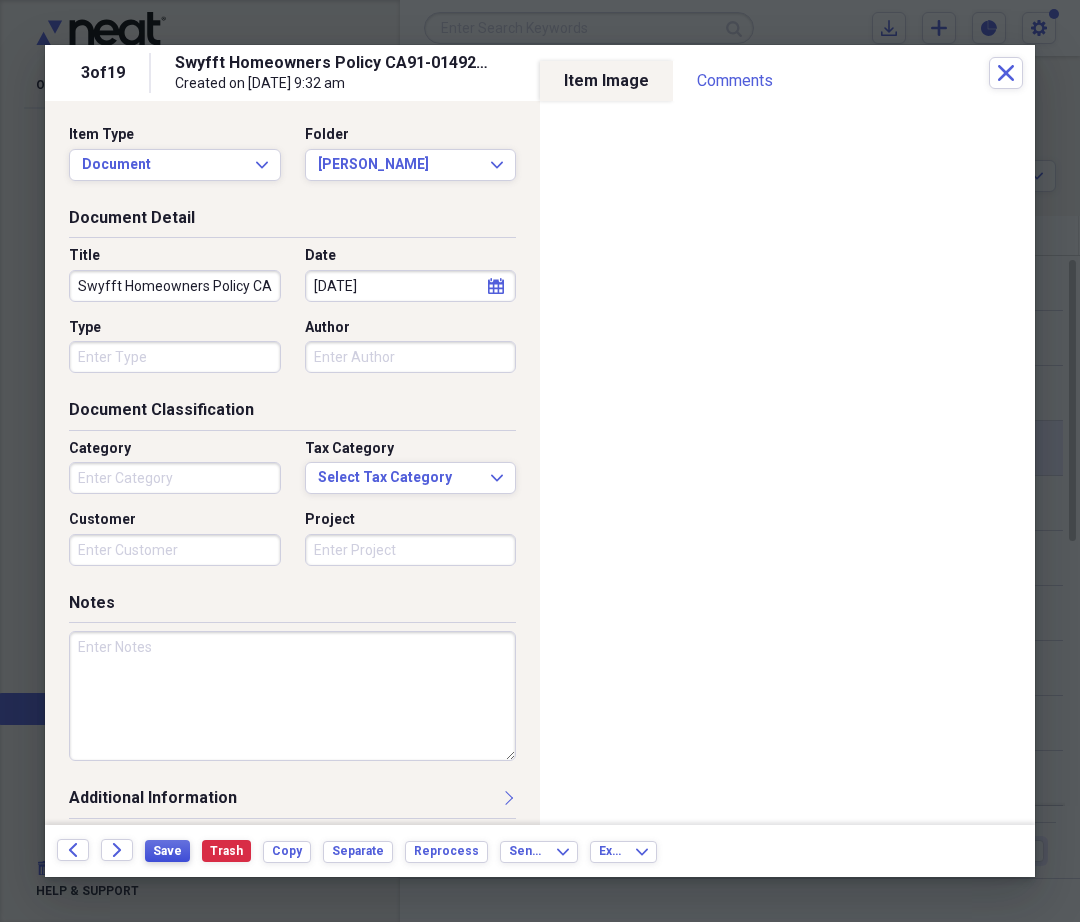 click on "Save" at bounding box center [167, 851] 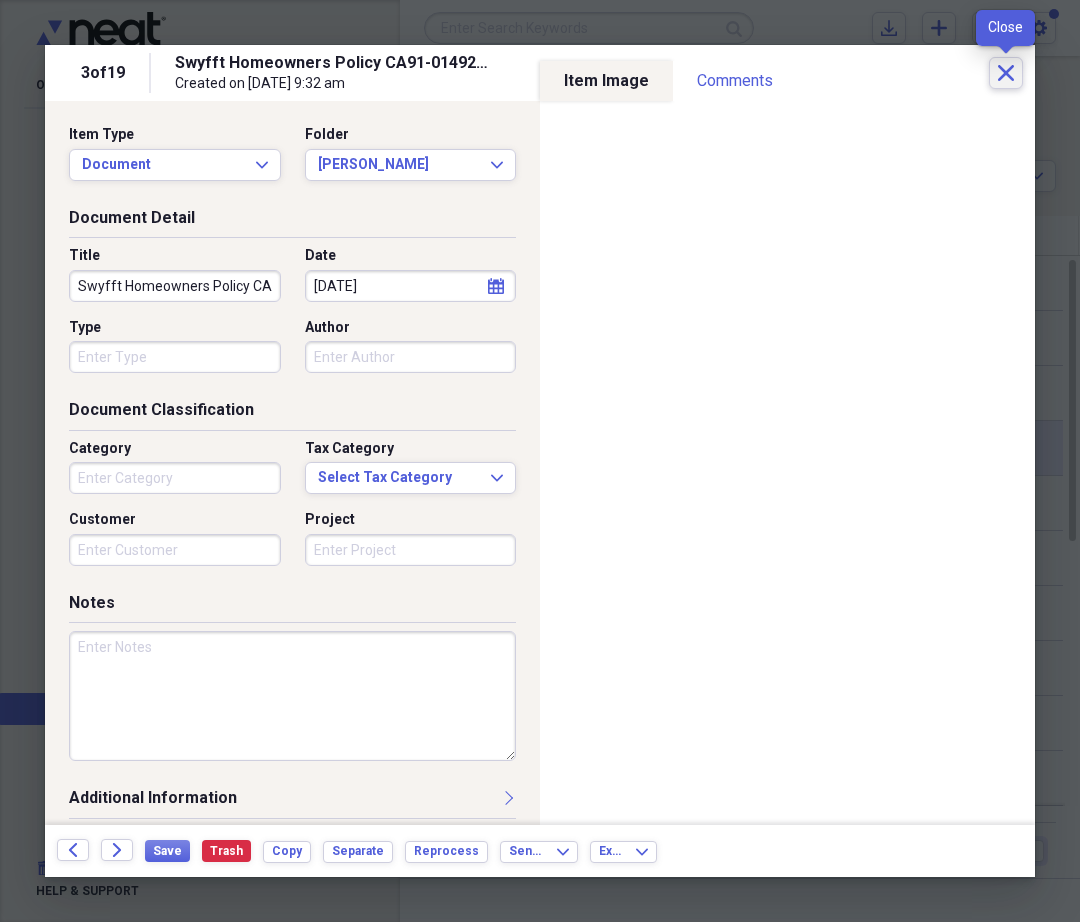 click on "Close" at bounding box center (1006, 73) 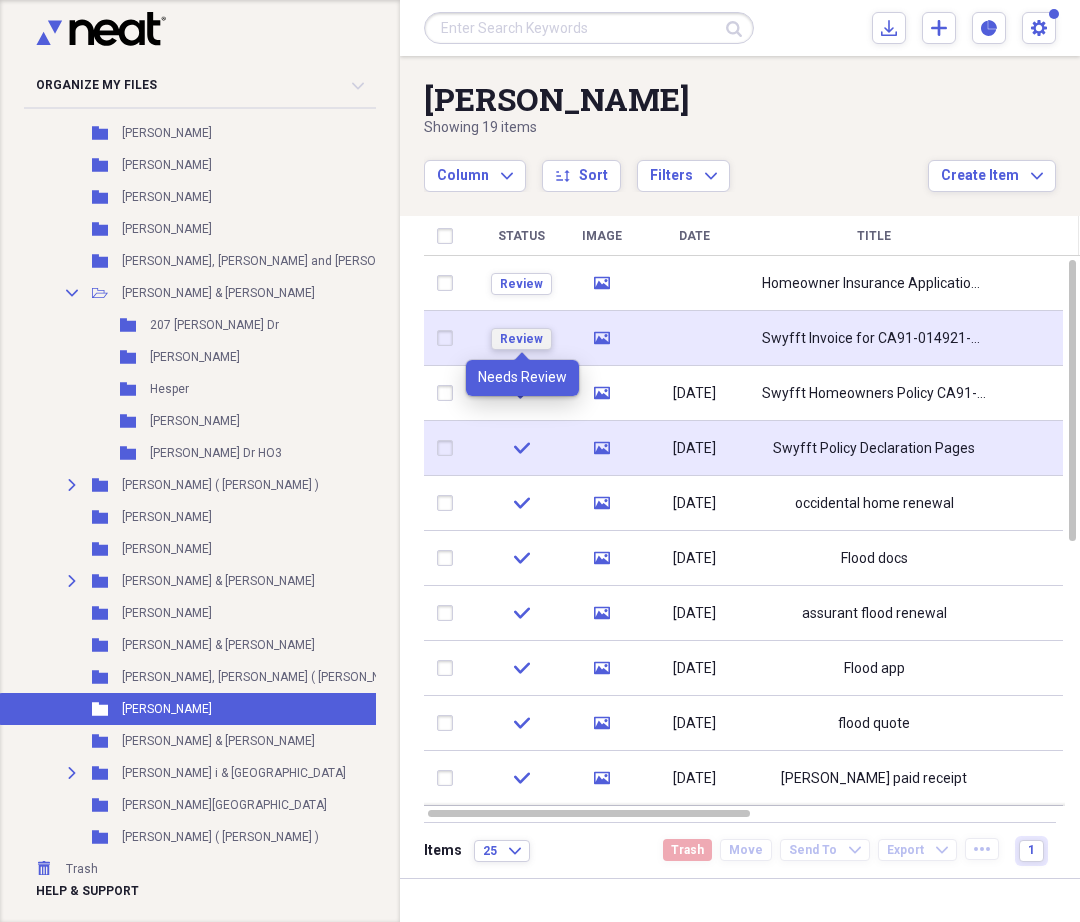 click on "Review" at bounding box center (521, 339) 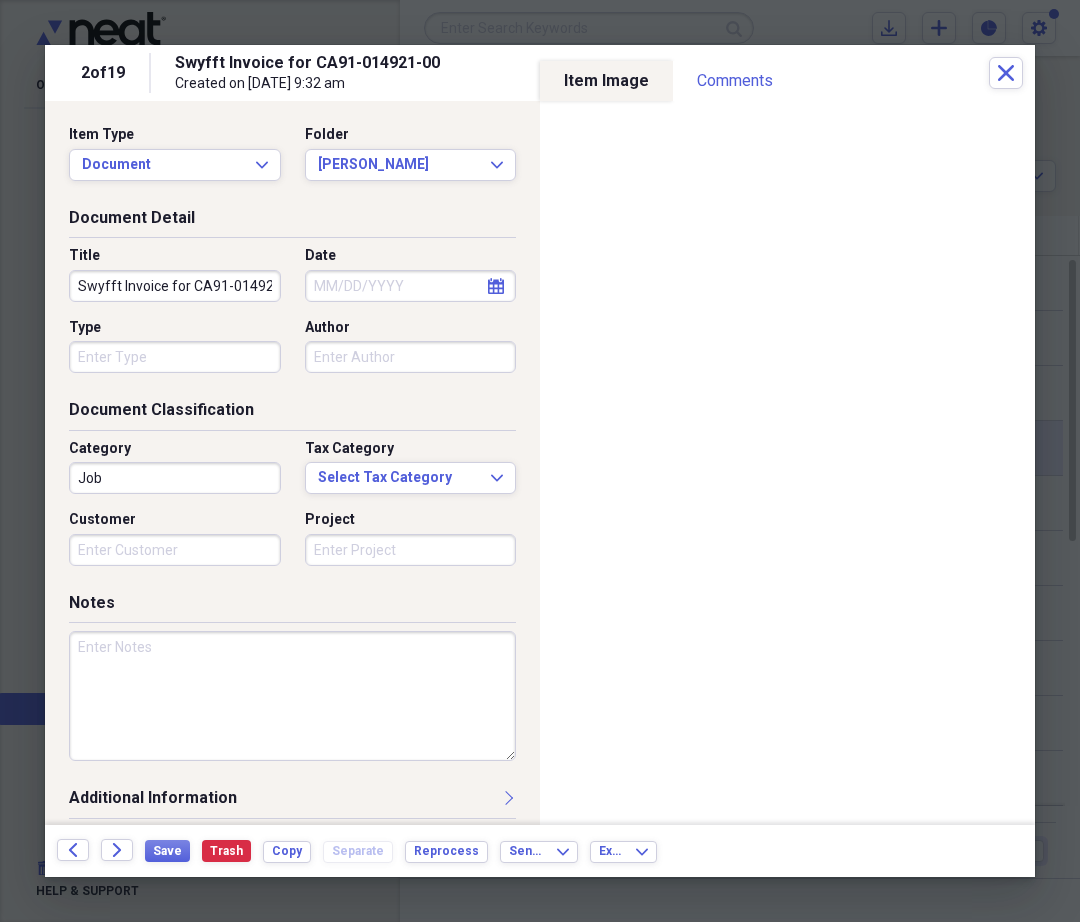 click on "calendar" 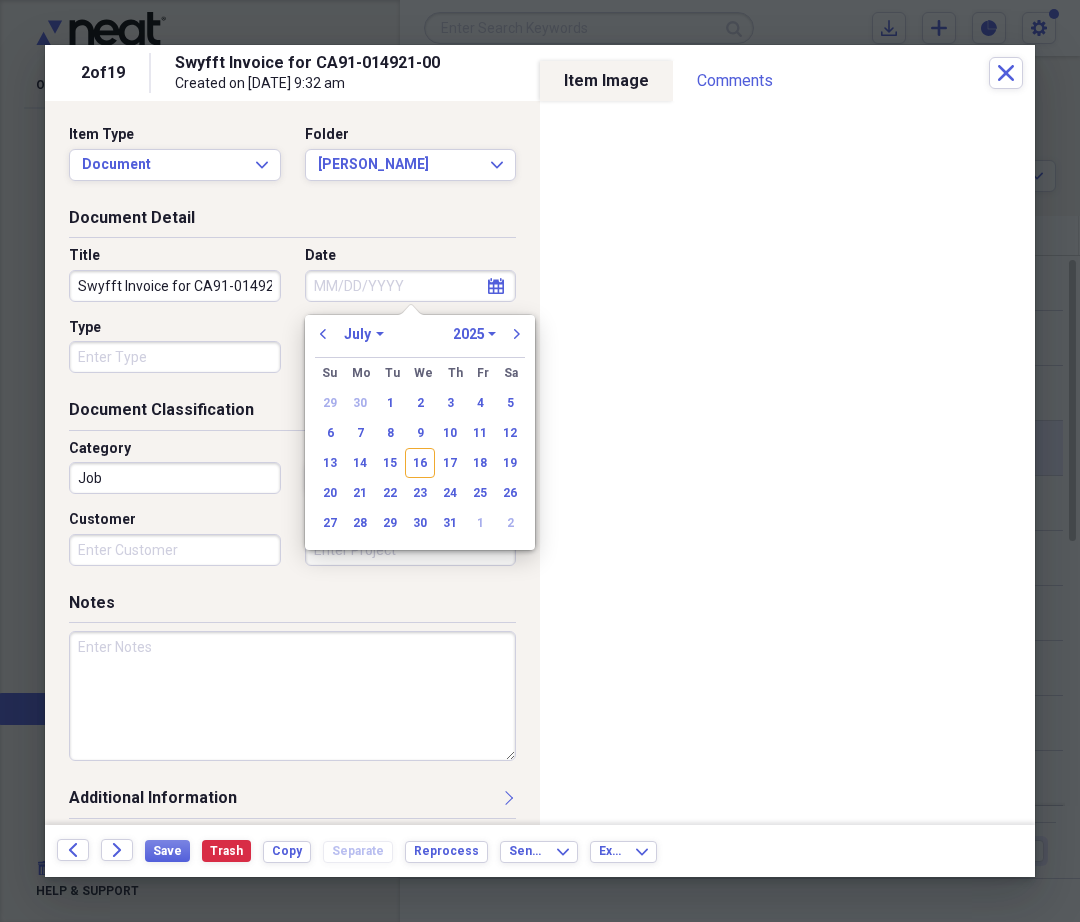 click on "16" at bounding box center [420, 463] 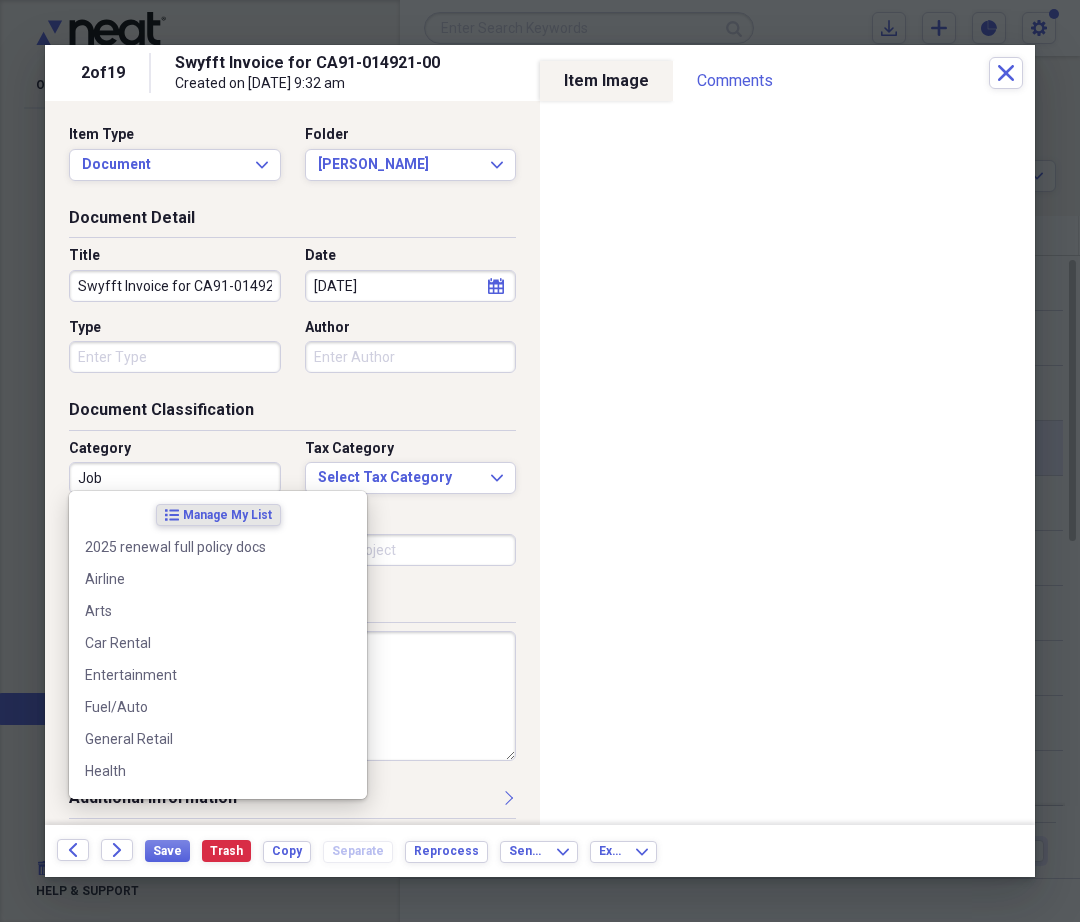 drag, startPoint x: 174, startPoint y: 482, endPoint x: -84, endPoint y: 468, distance: 258.37958 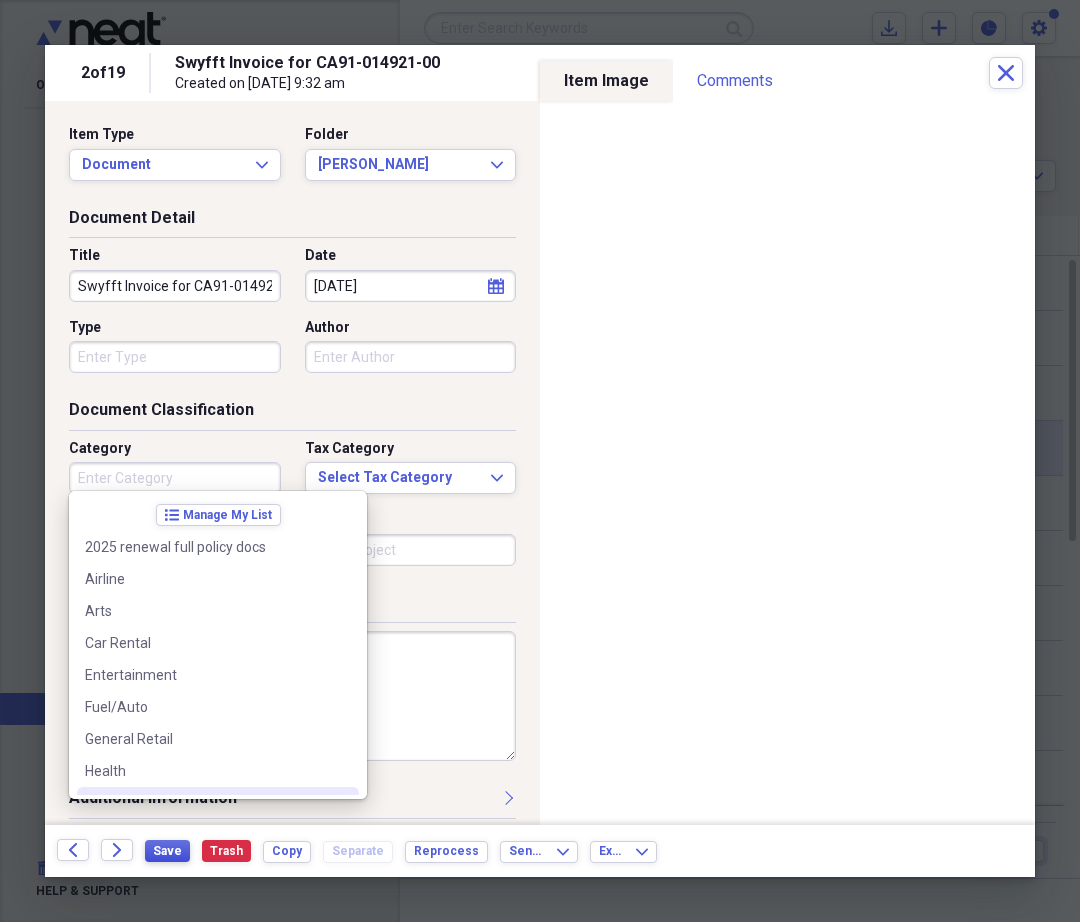 type 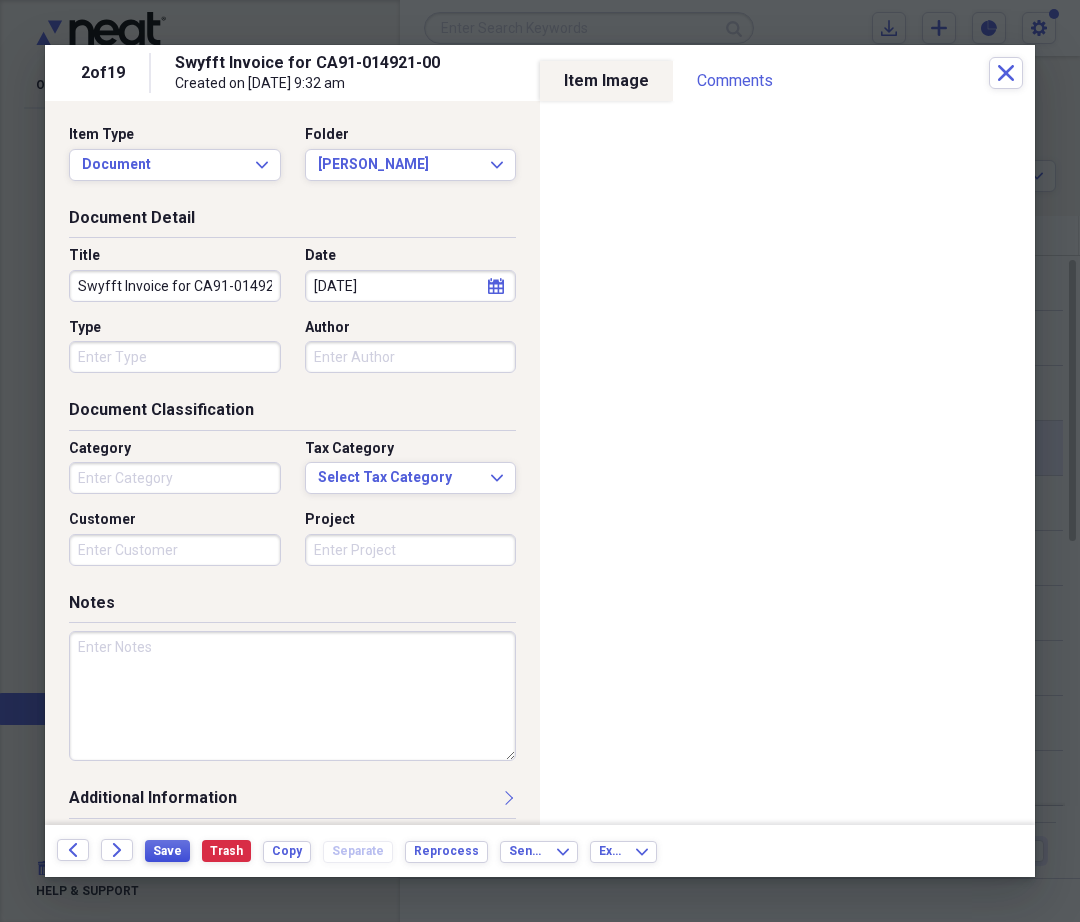 click on "Save" at bounding box center (167, 851) 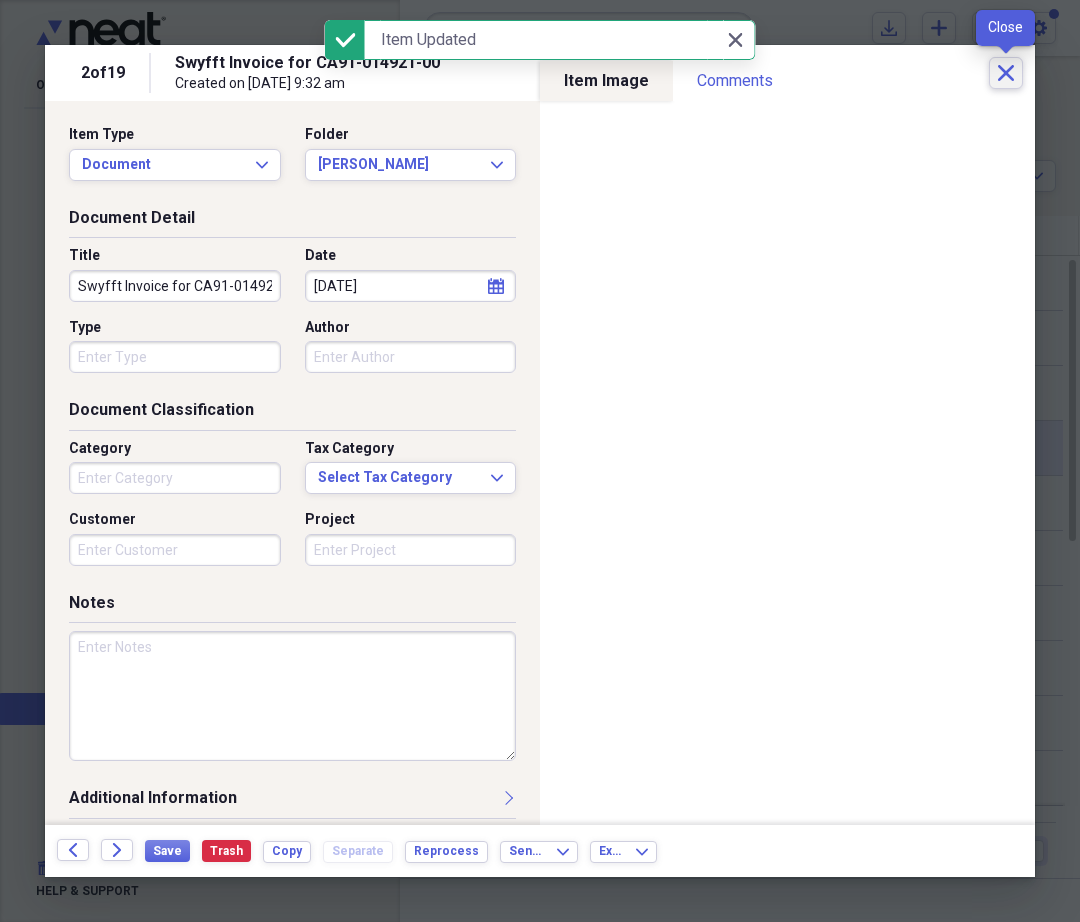 click 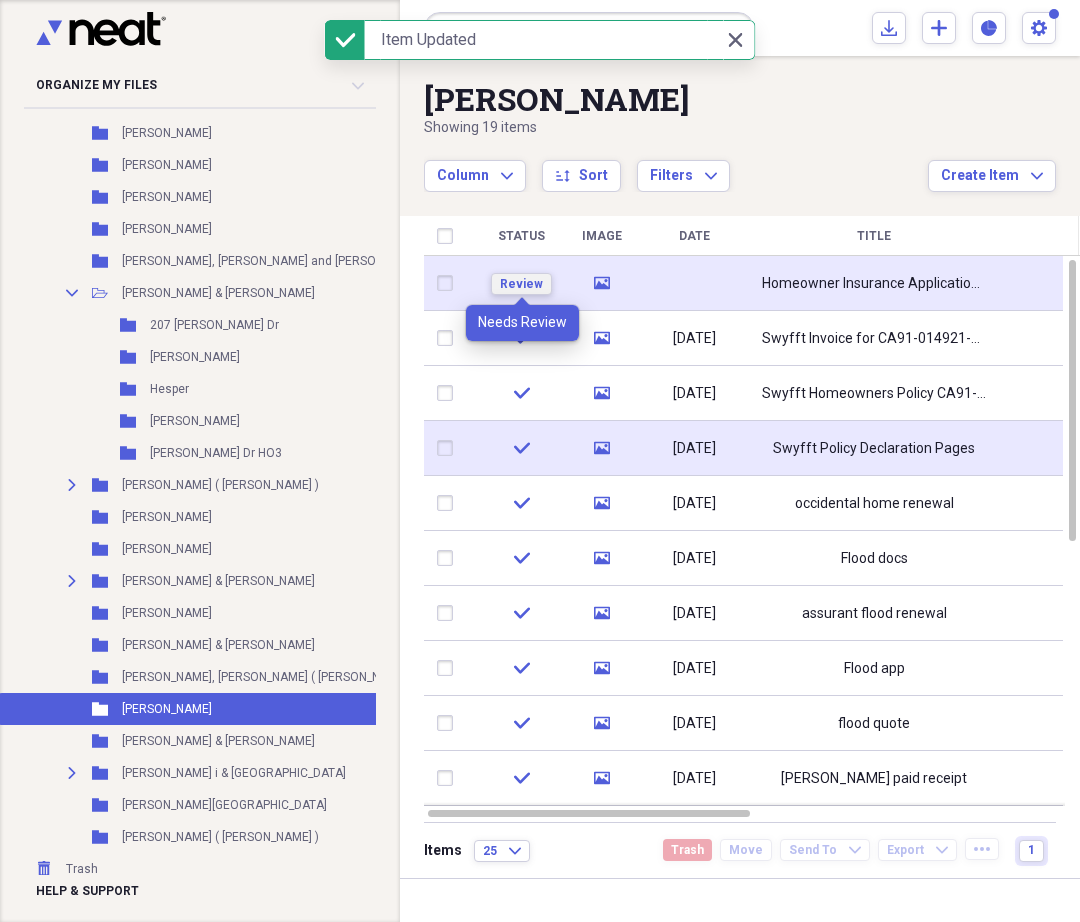 click on "Review" at bounding box center [521, 284] 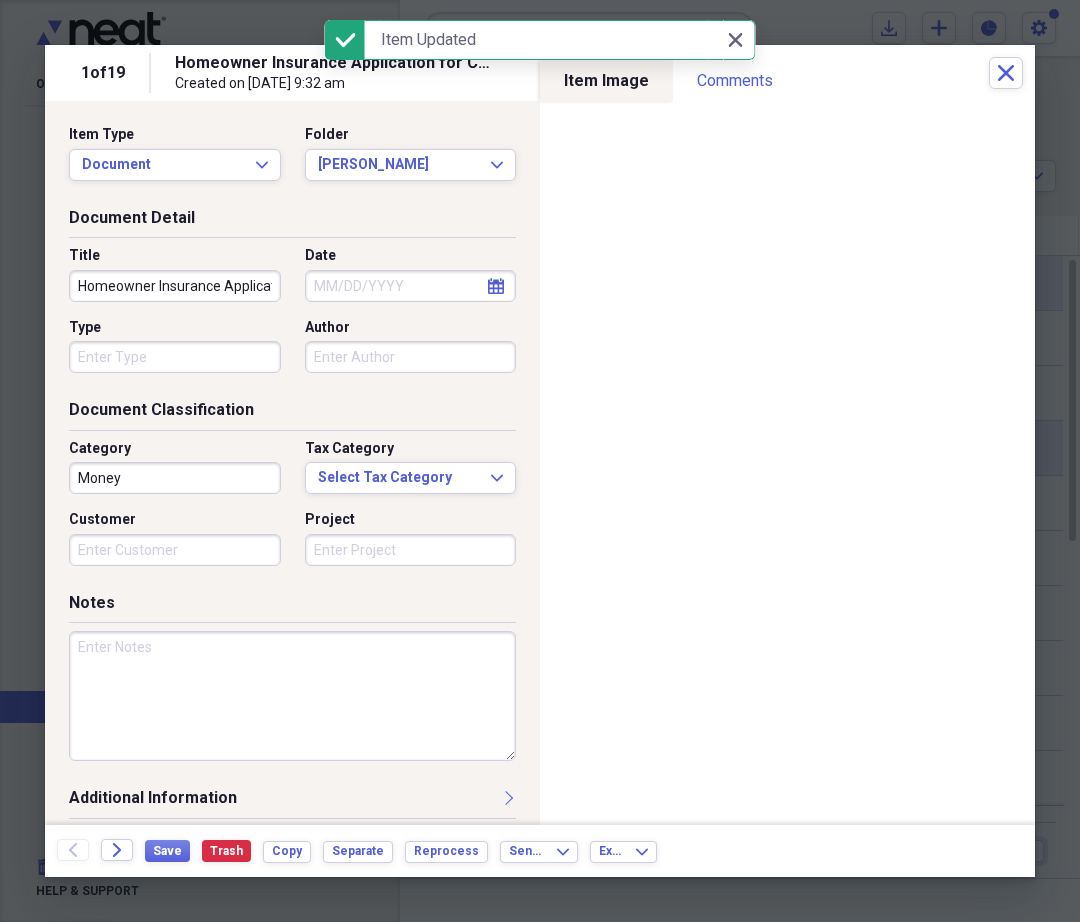 click 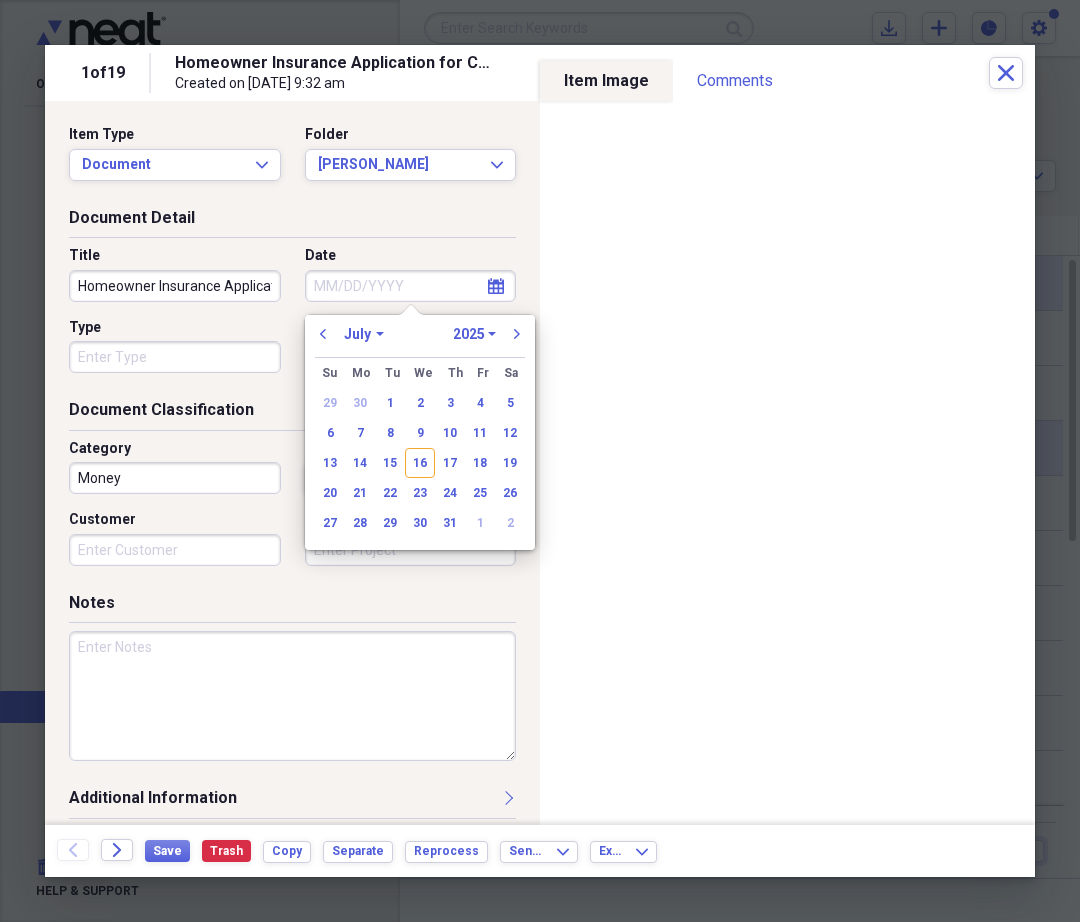 click on "16" at bounding box center (420, 463) 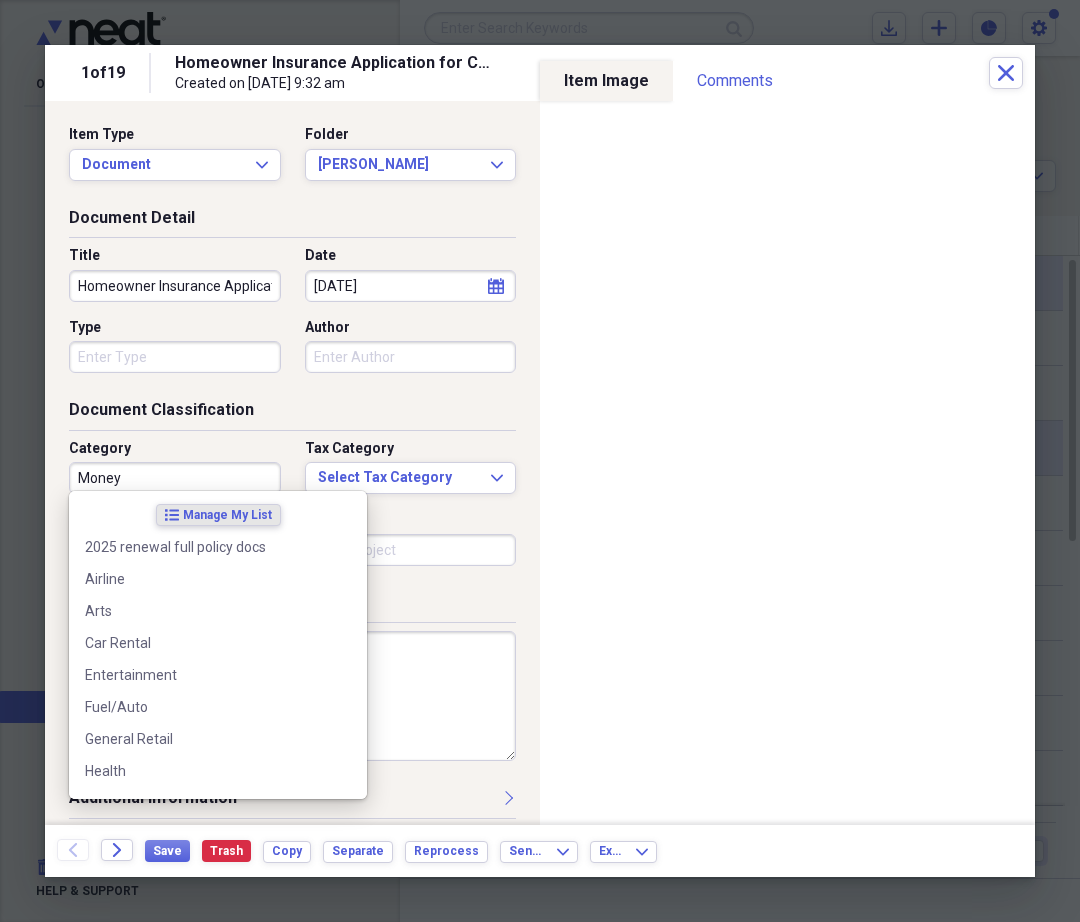 drag, startPoint x: 99, startPoint y: 486, endPoint x: 58, endPoint y: 486, distance: 41 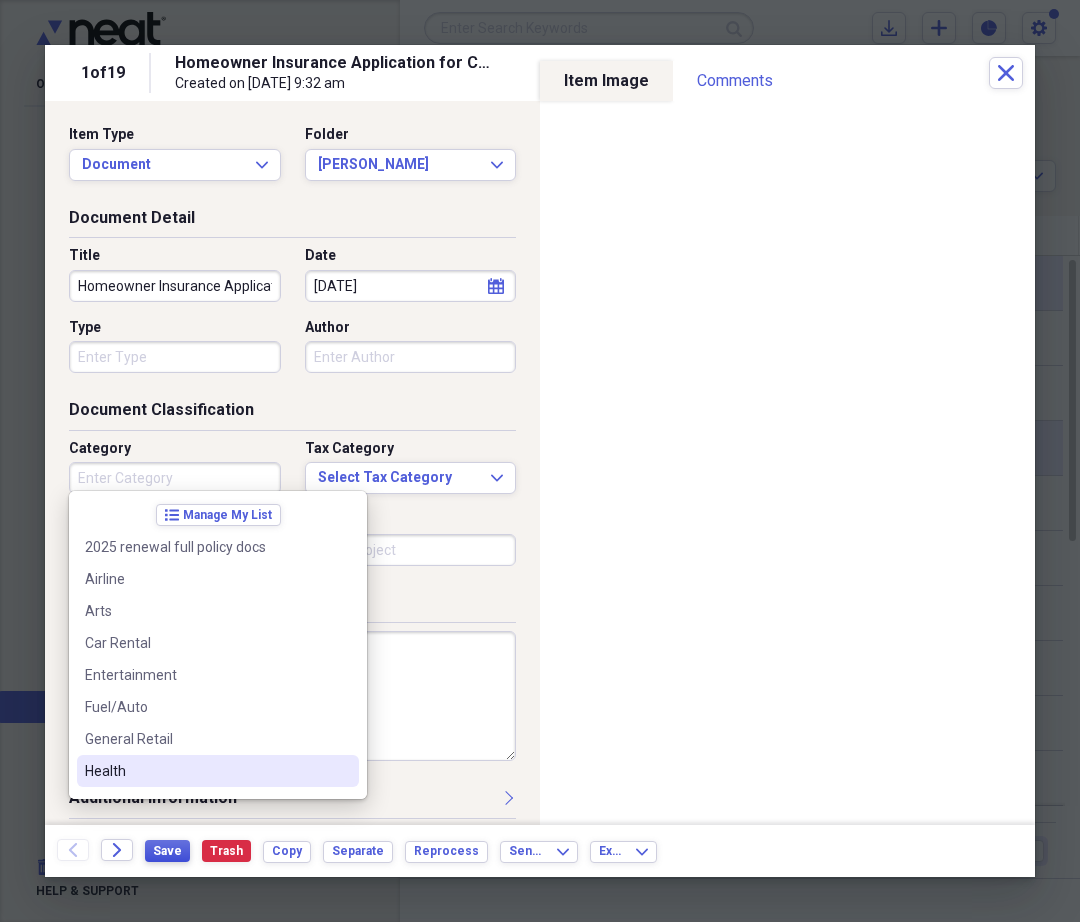 type 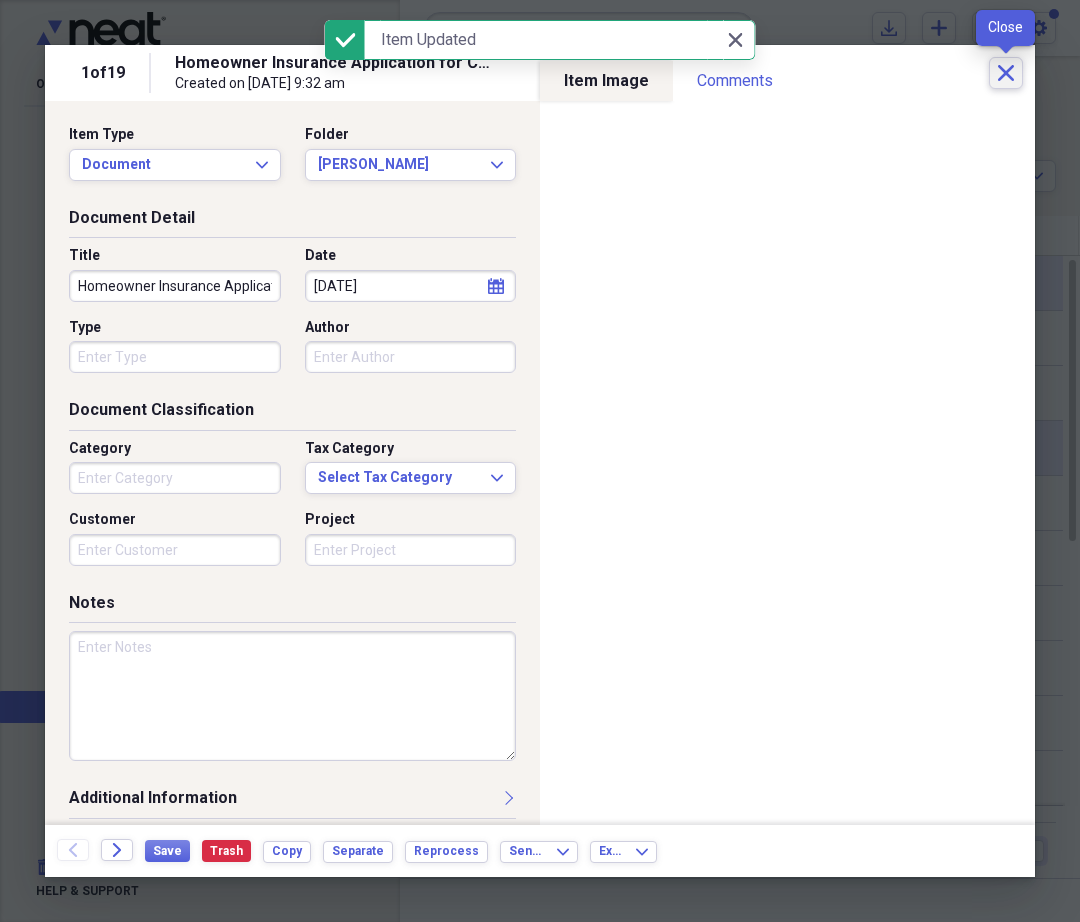 click on "Close" 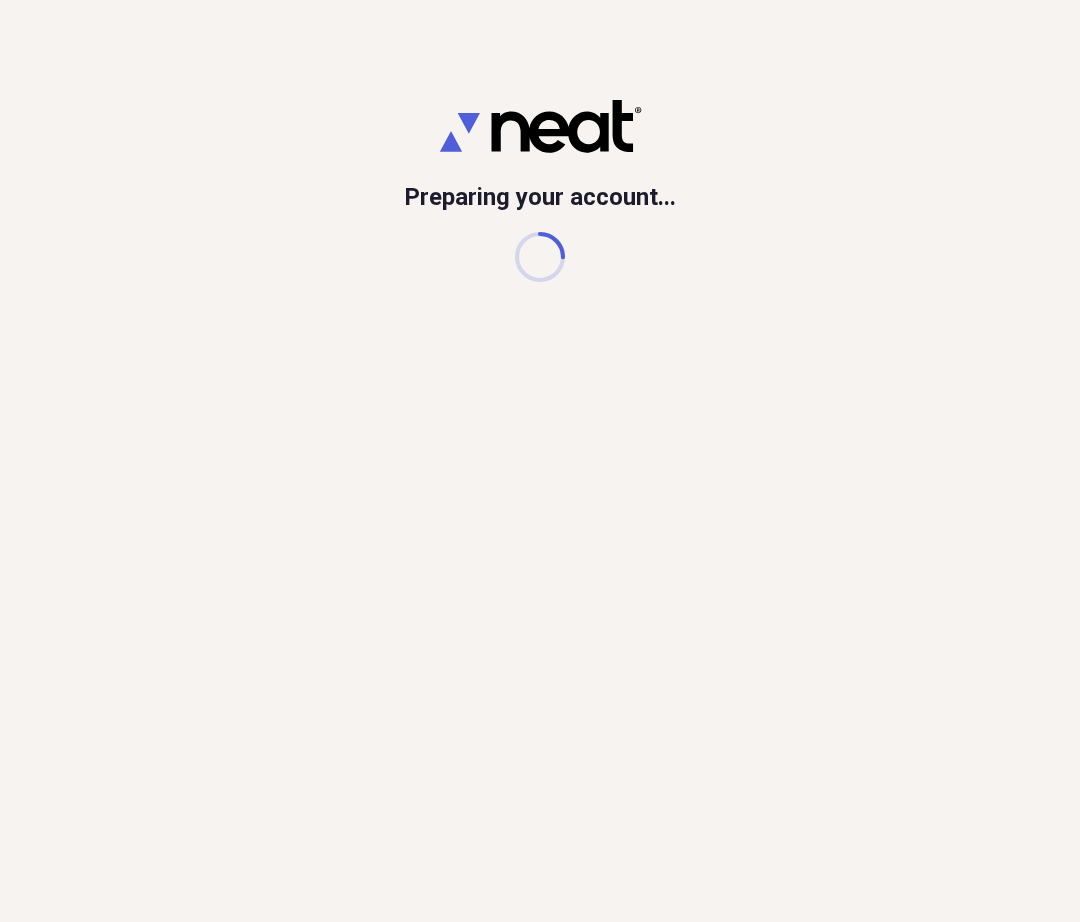 scroll, scrollTop: 0, scrollLeft: 0, axis: both 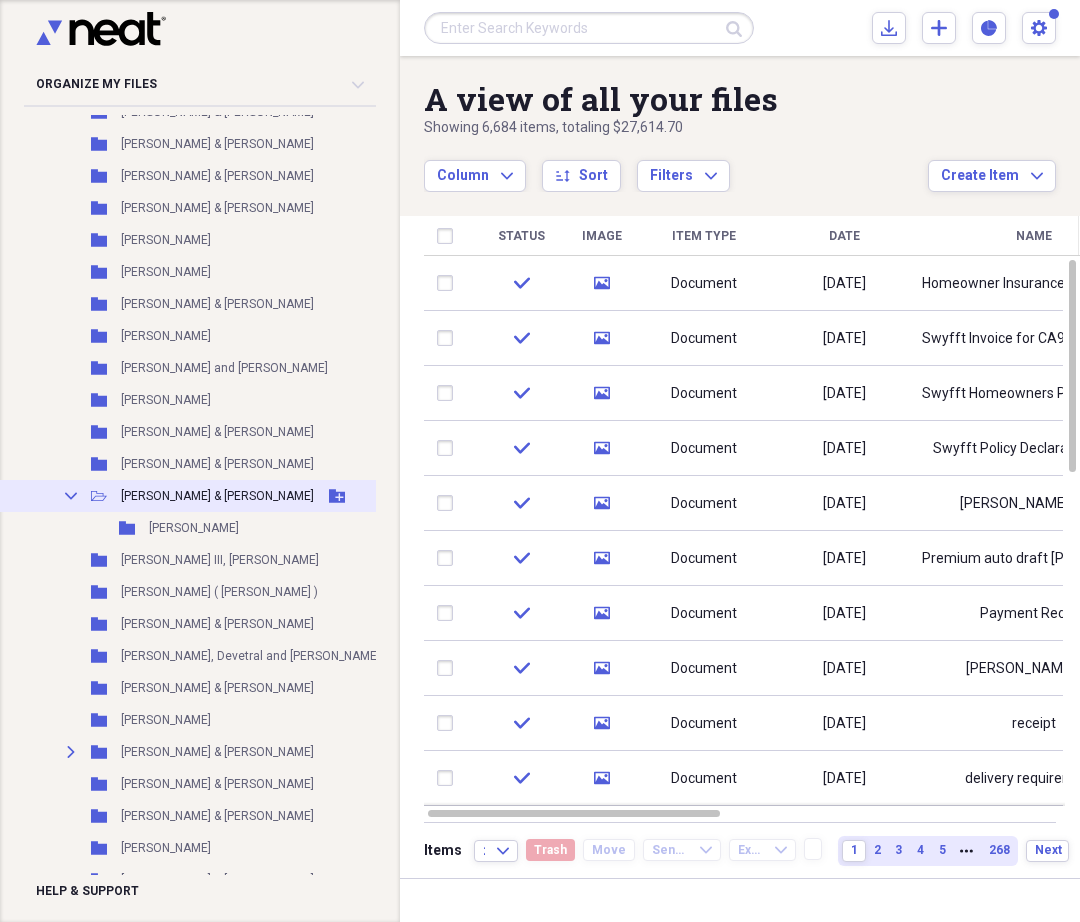 click on "[PERSON_NAME] & [PERSON_NAME]" at bounding box center [217, 496] 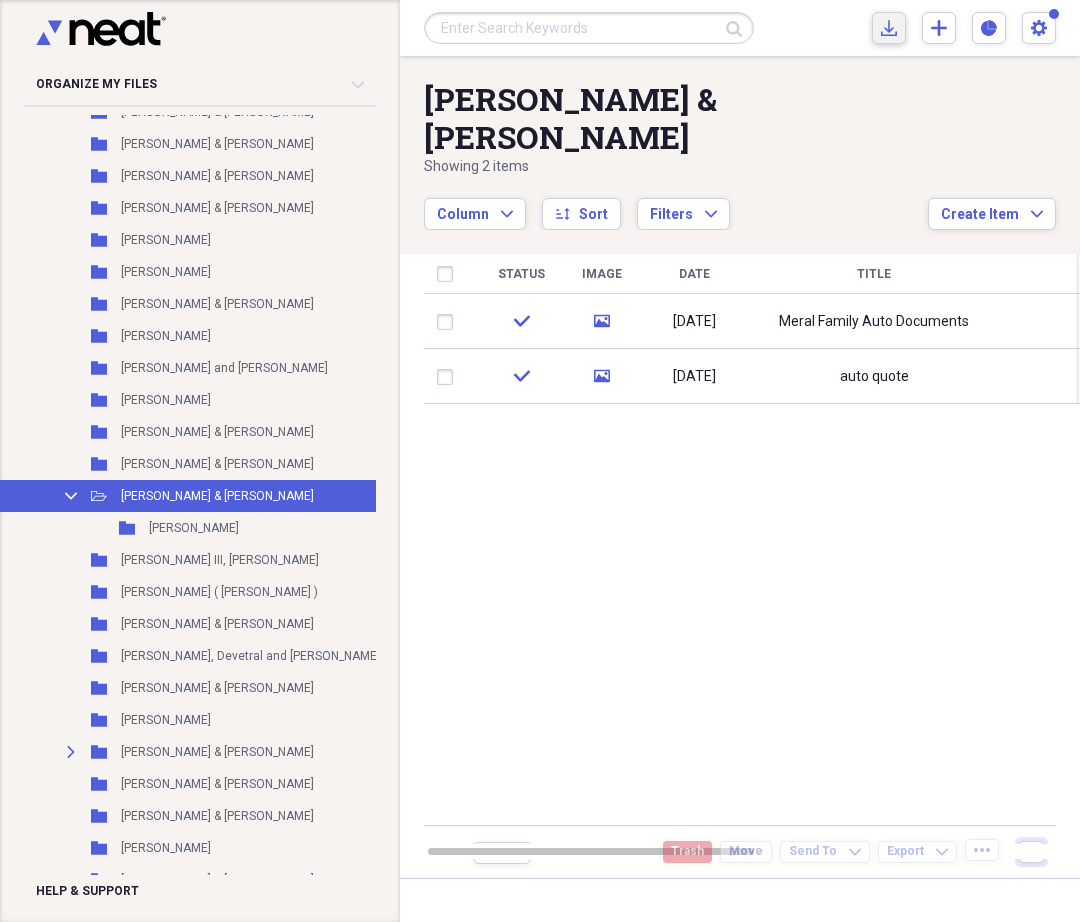 click on "Import" 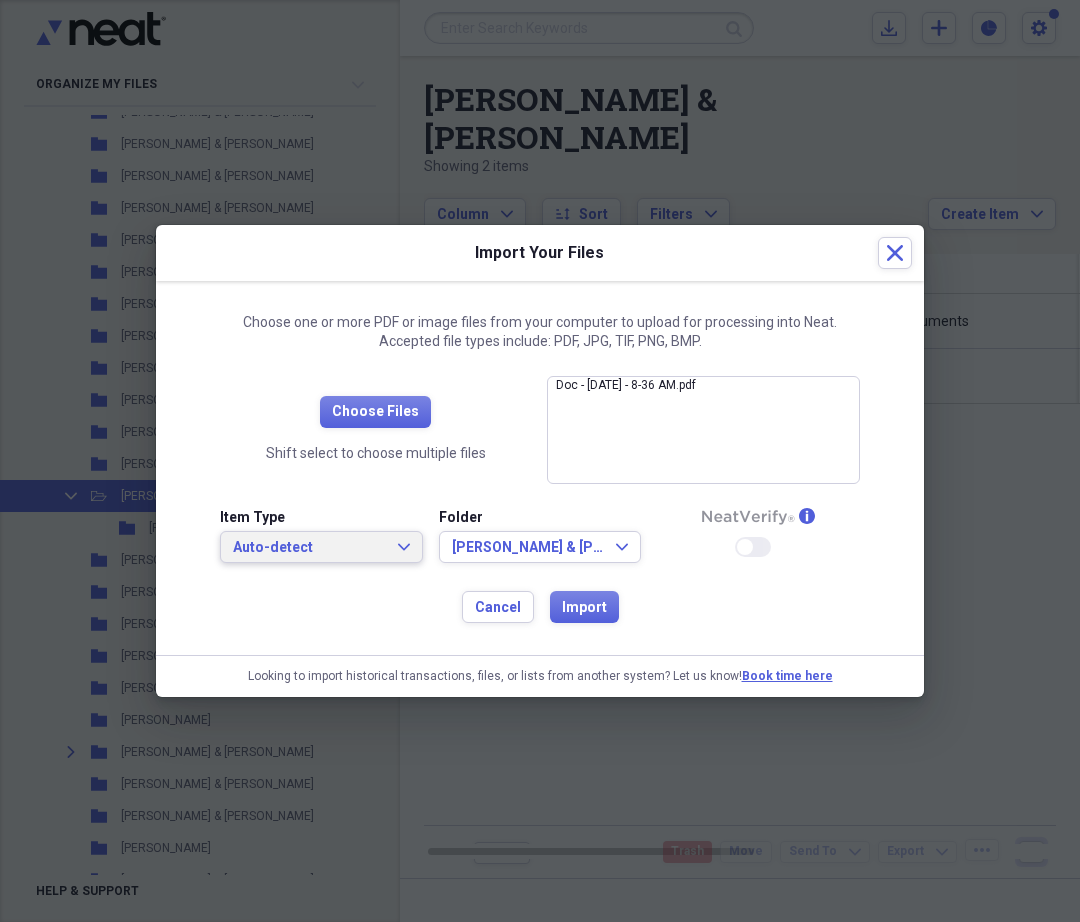 click on "Auto-detect" at bounding box center (309, 548) 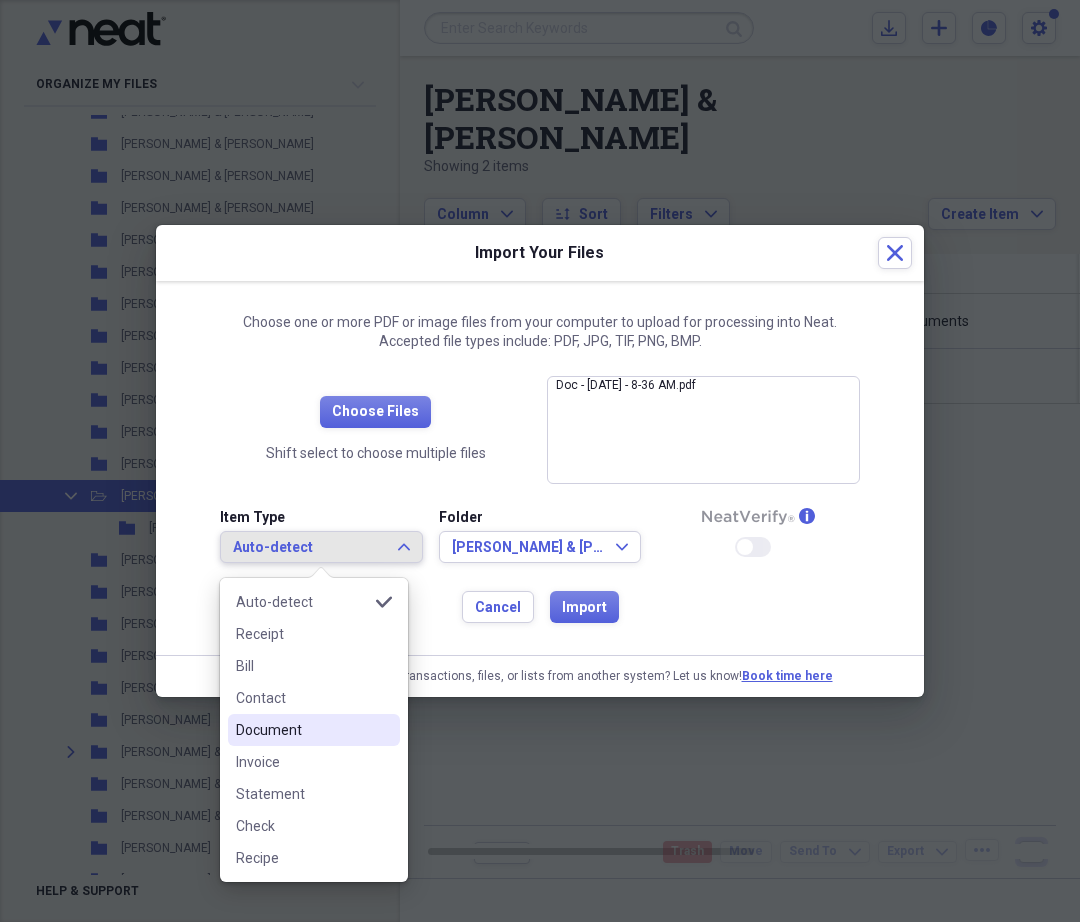 drag, startPoint x: 299, startPoint y: 733, endPoint x: 310, endPoint y: 725, distance: 13.601471 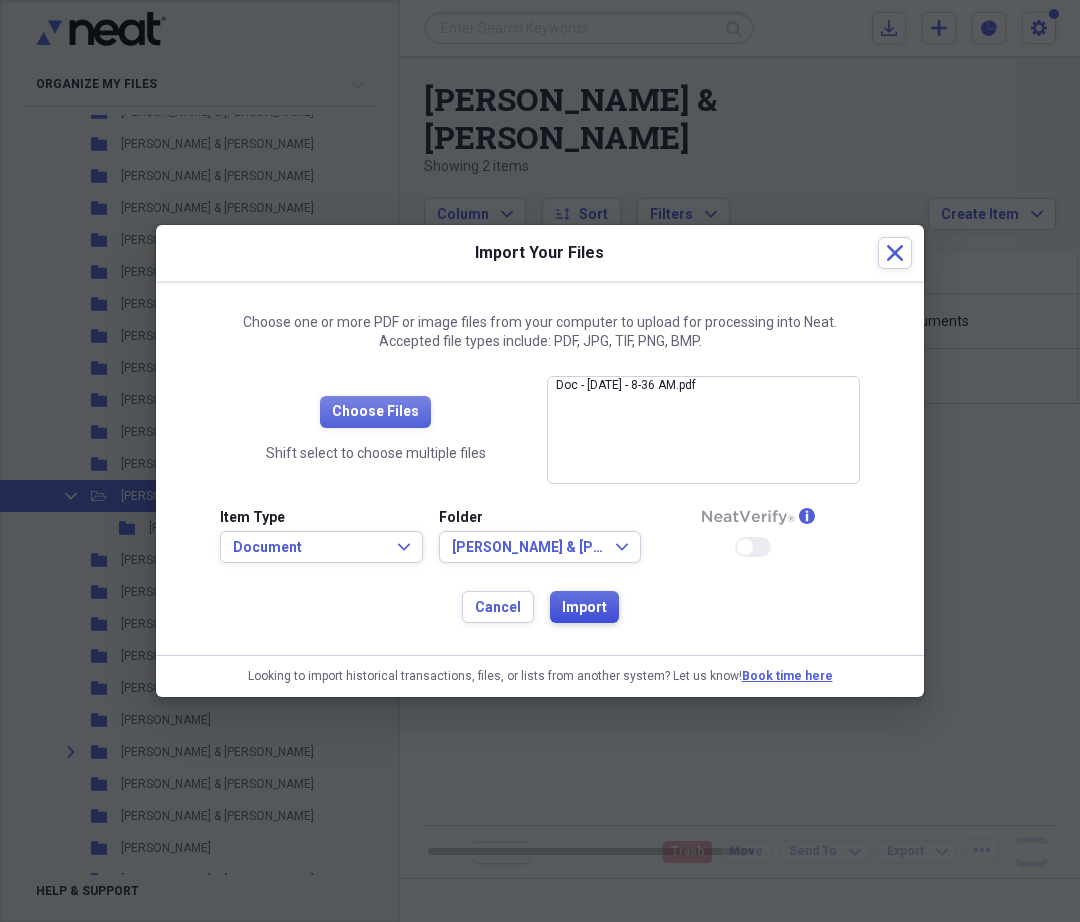 click on "Import" at bounding box center (584, 608) 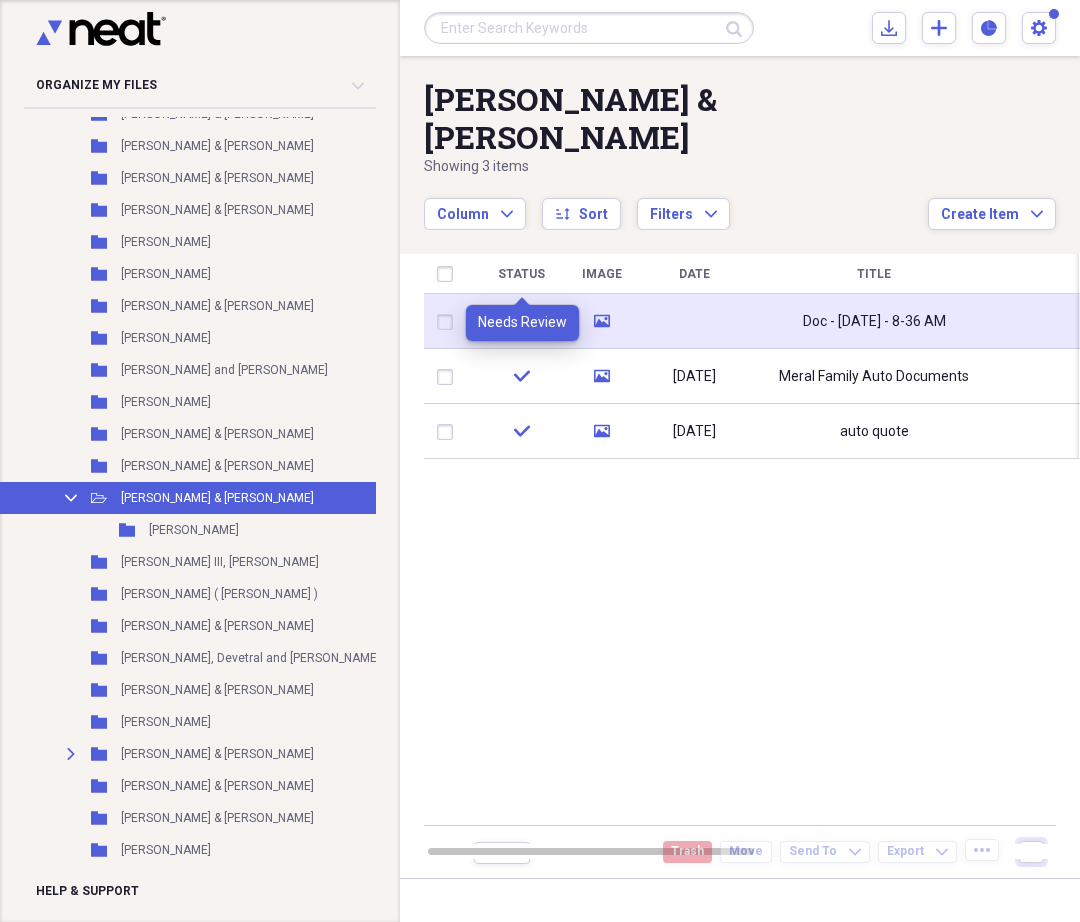 click on "Review" at bounding box center (521, 322) 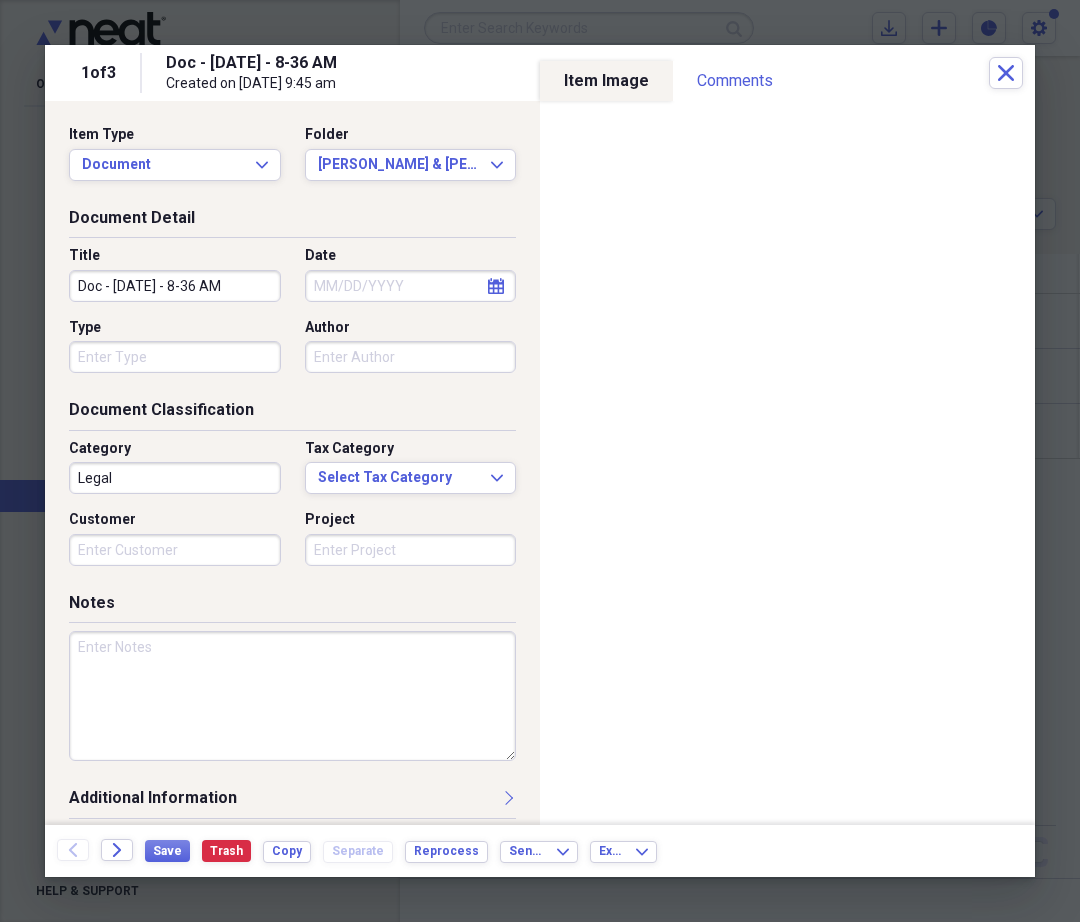 click 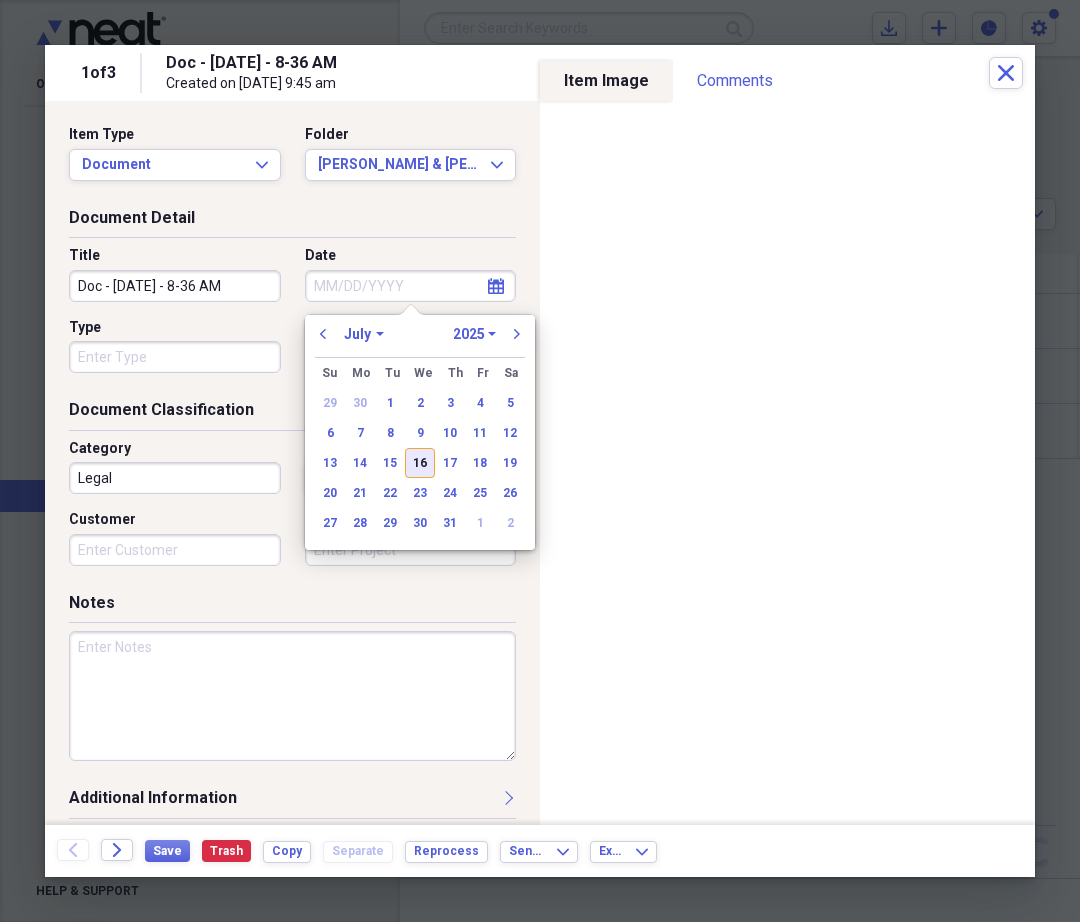 click on "16" at bounding box center [420, 463] 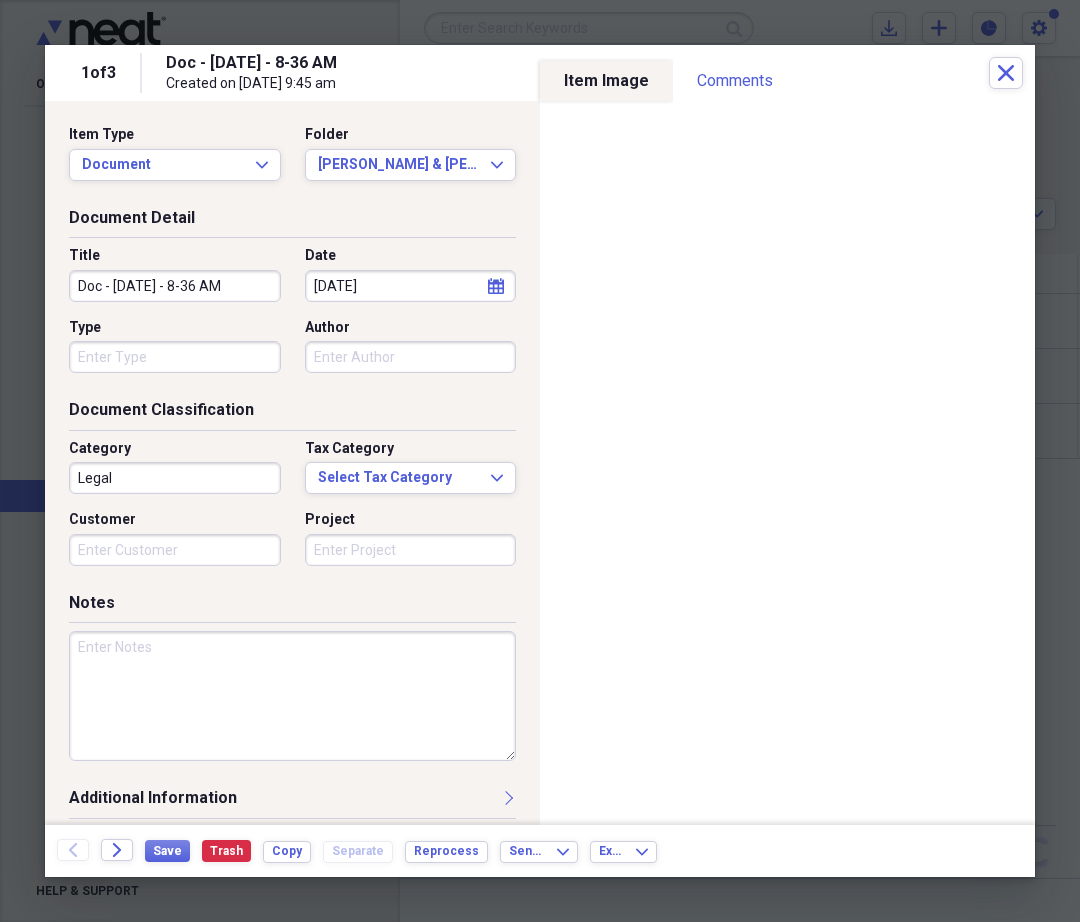 drag, startPoint x: 266, startPoint y: 284, endPoint x: 66, endPoint y: 272, distance: 200.35968 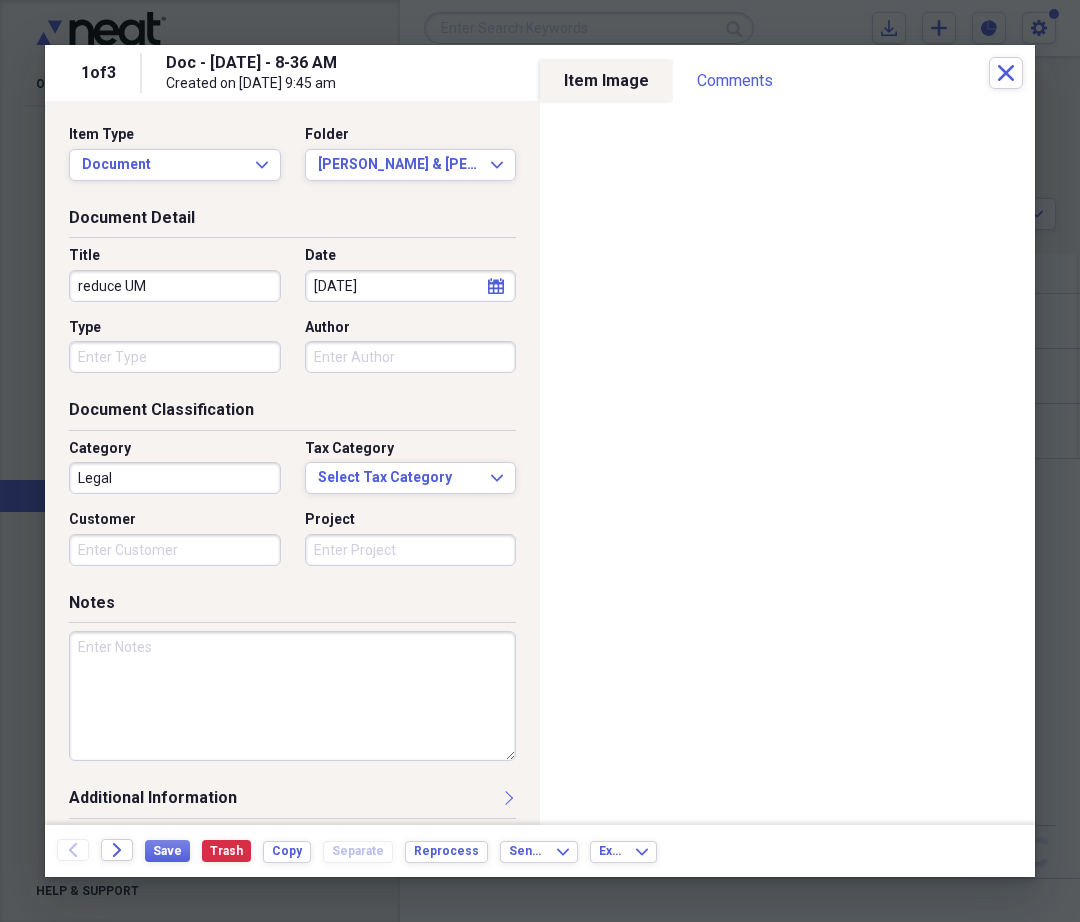 type on "reduce UM" 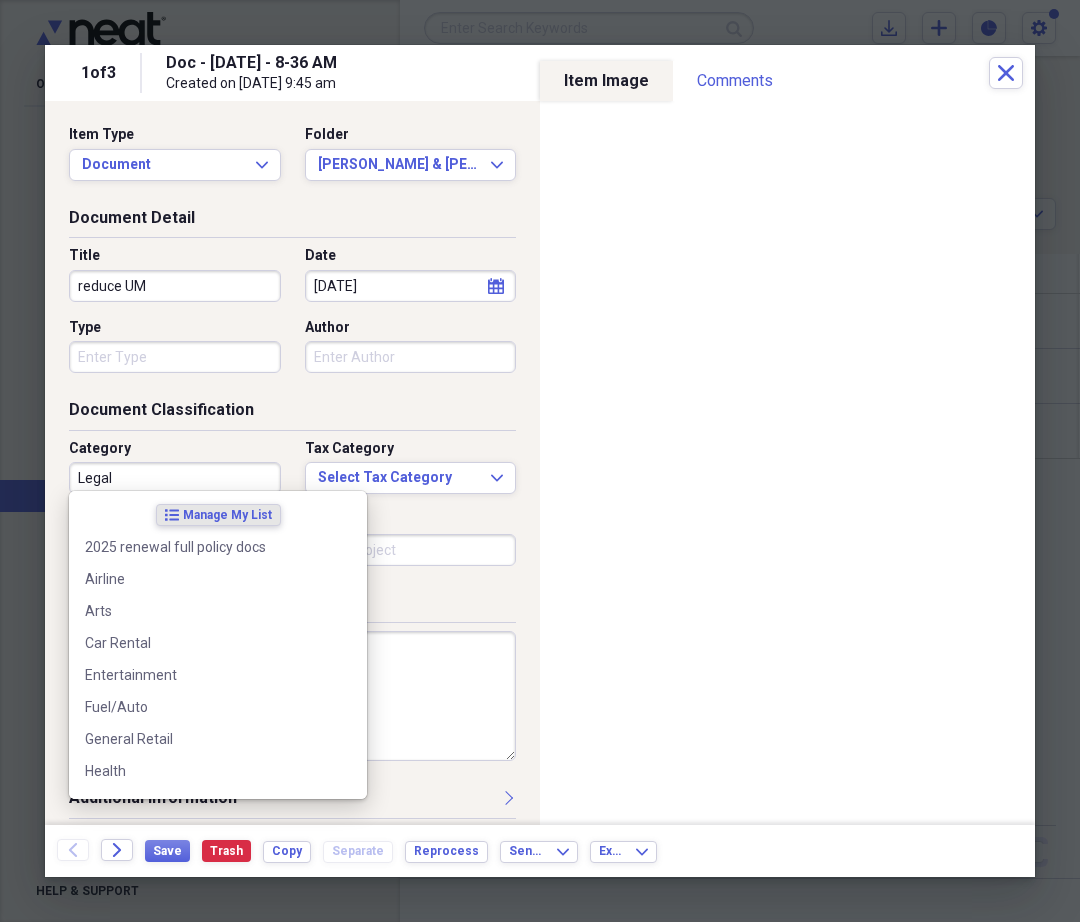 drag, startPoint x: 138, startPoint y: 478, endPoint x: 50, endPoint y: 465, distance: 88.95505 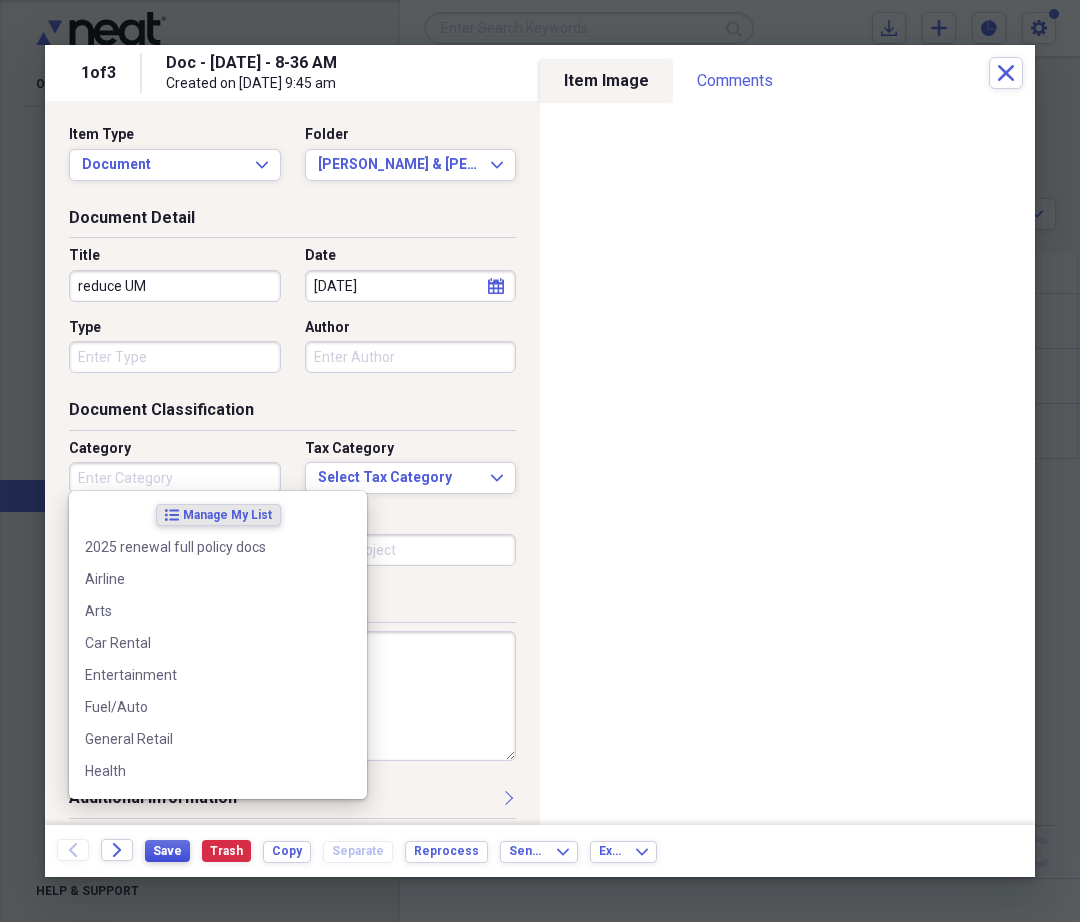 type 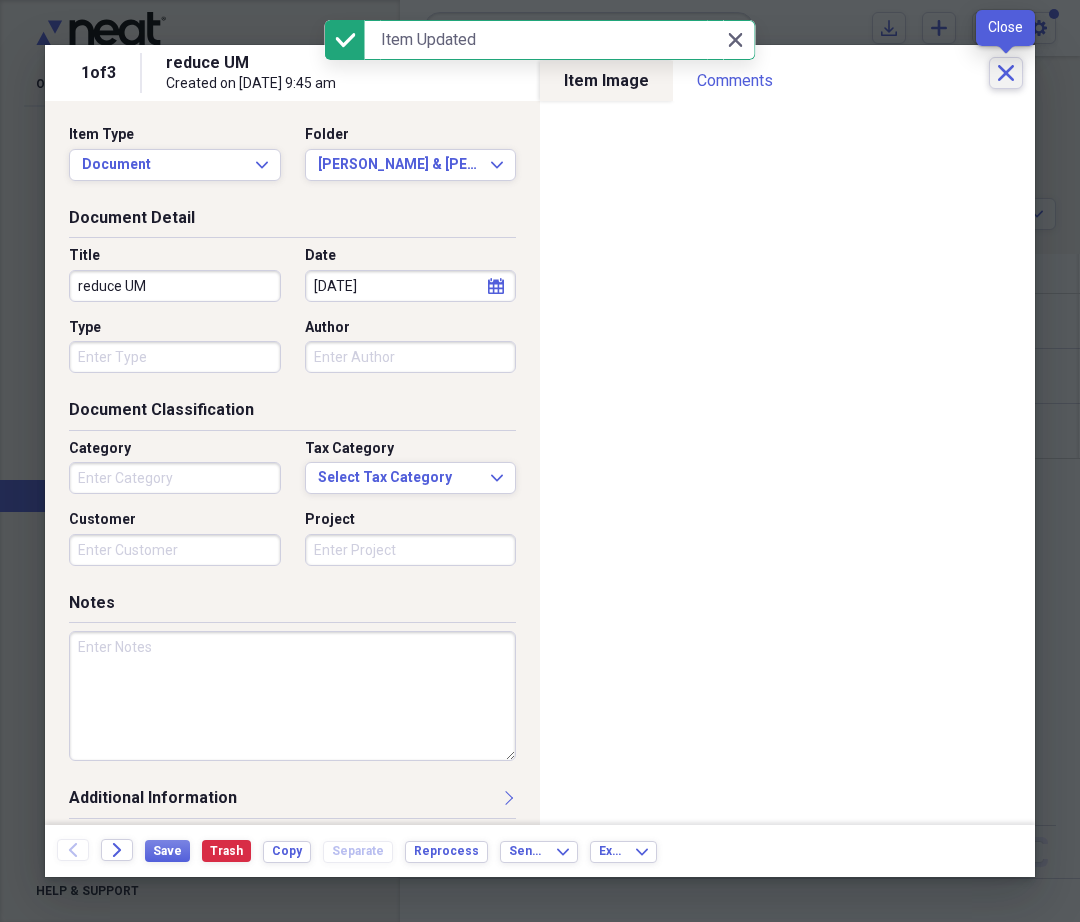 click on "Close" at bounding box center [1006, 73] 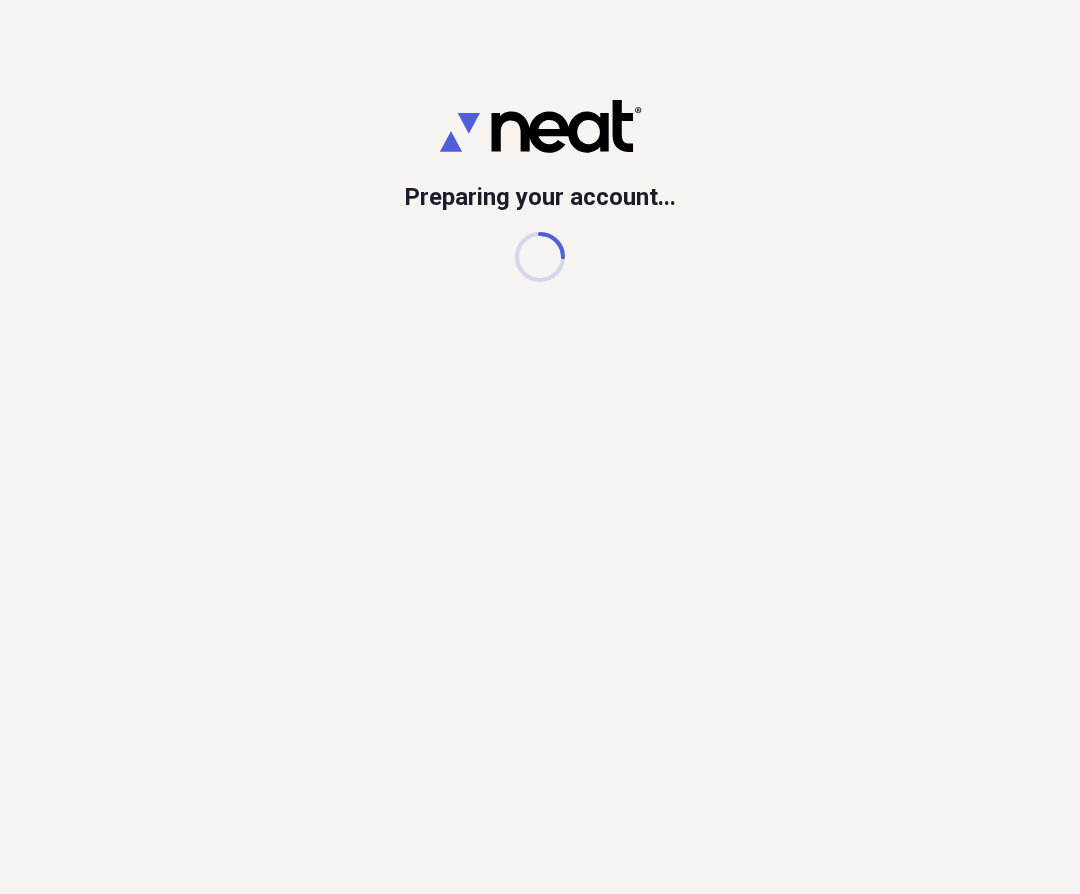 scroll, scrollTop: 0, scrollLeft: 0, axis: both 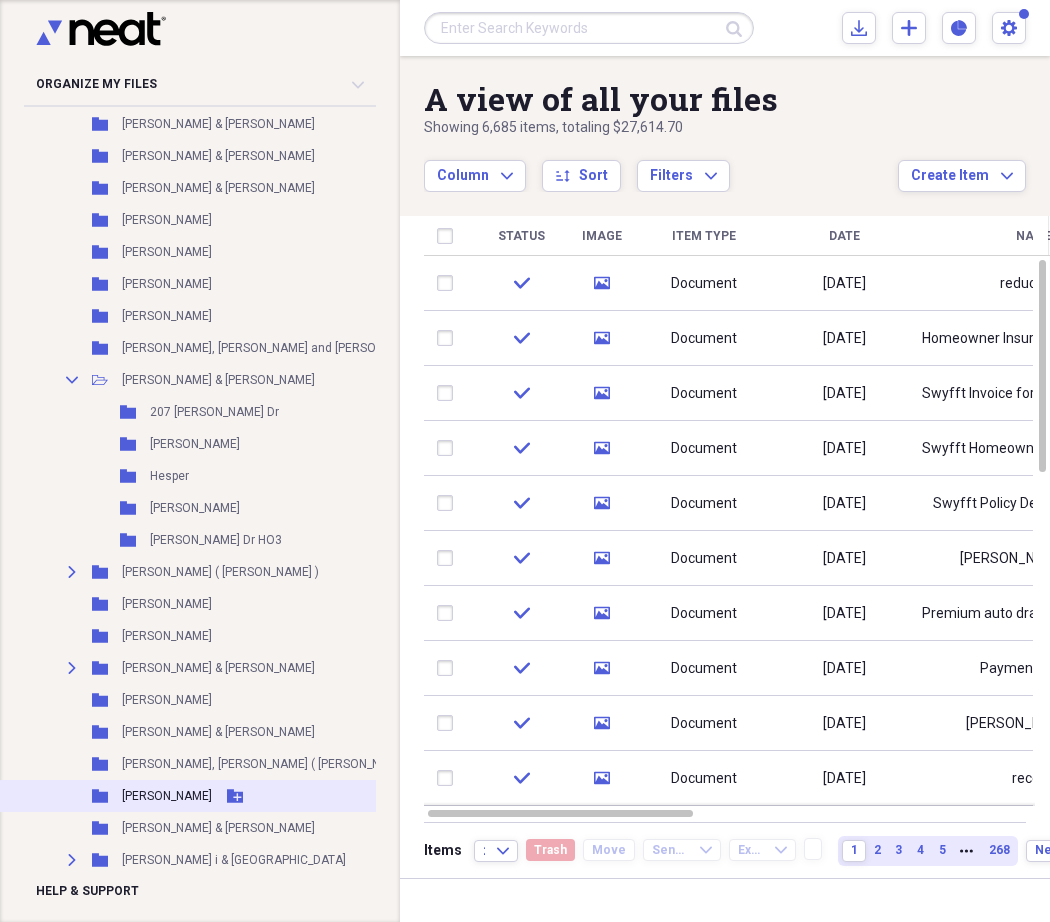 click on "[PERSON_NAME]" at bounding box center [290, 796] 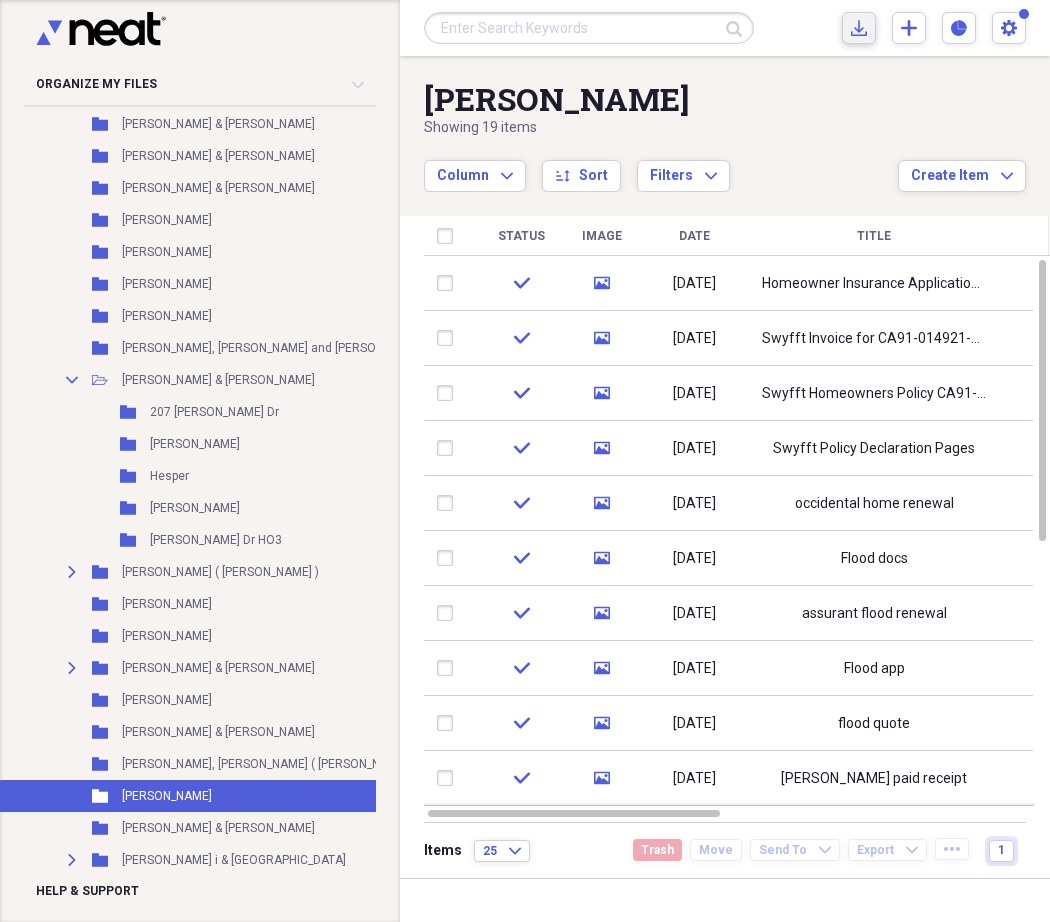 click on "Import" 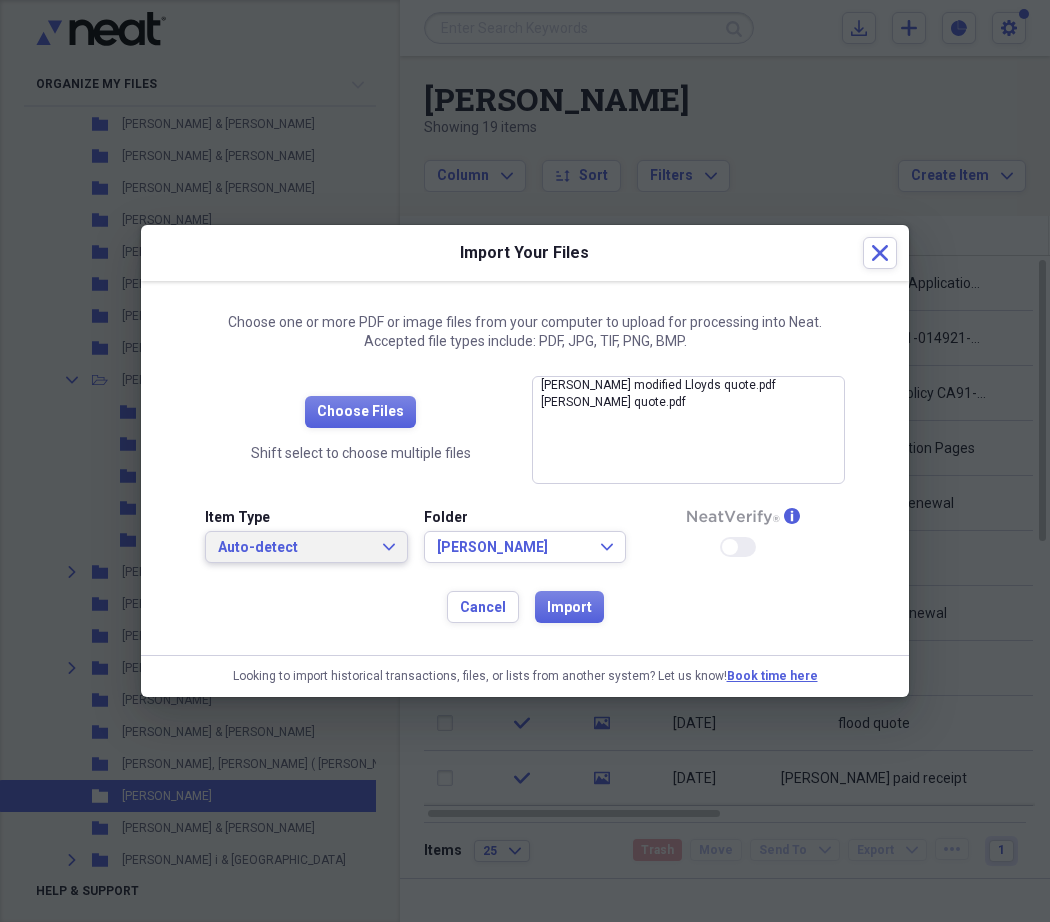 click on "Auto-detect" at bounding box center (294, 548) 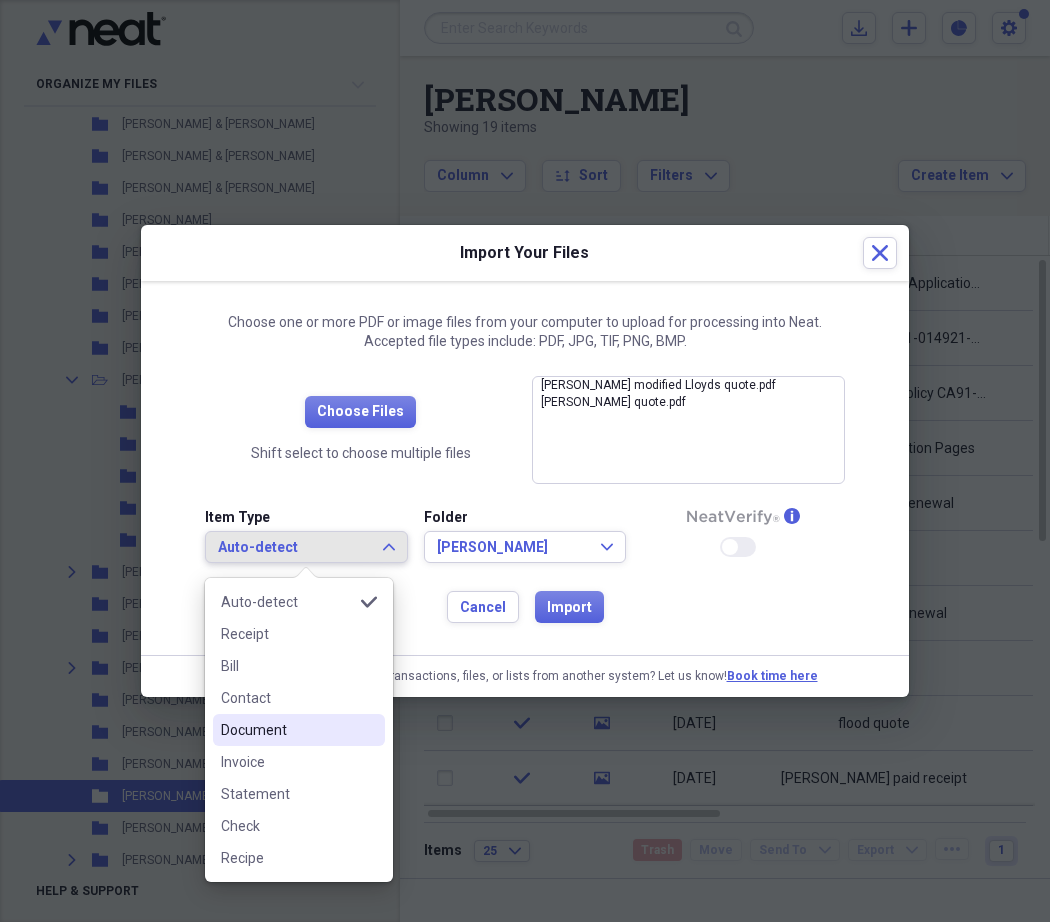 click on "Document" at bounding box center [287, 730] 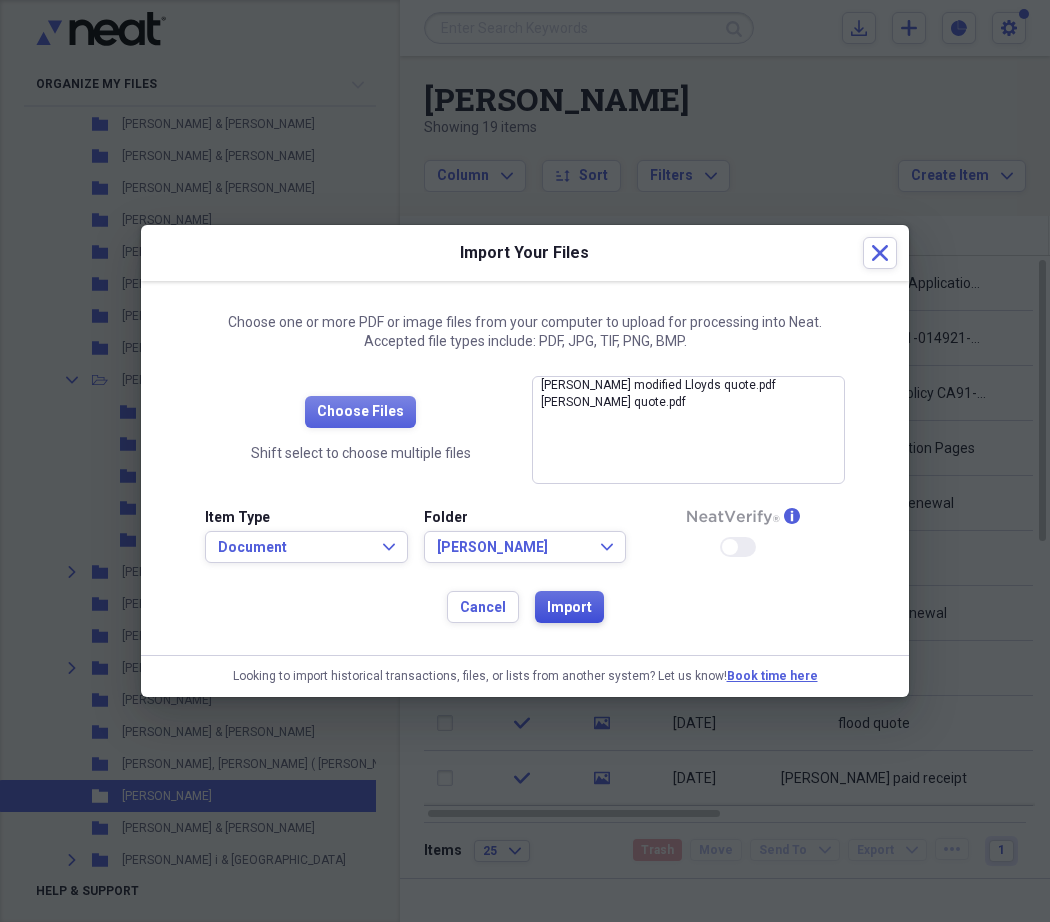 click on "Import" at bounding box center [569, 608] 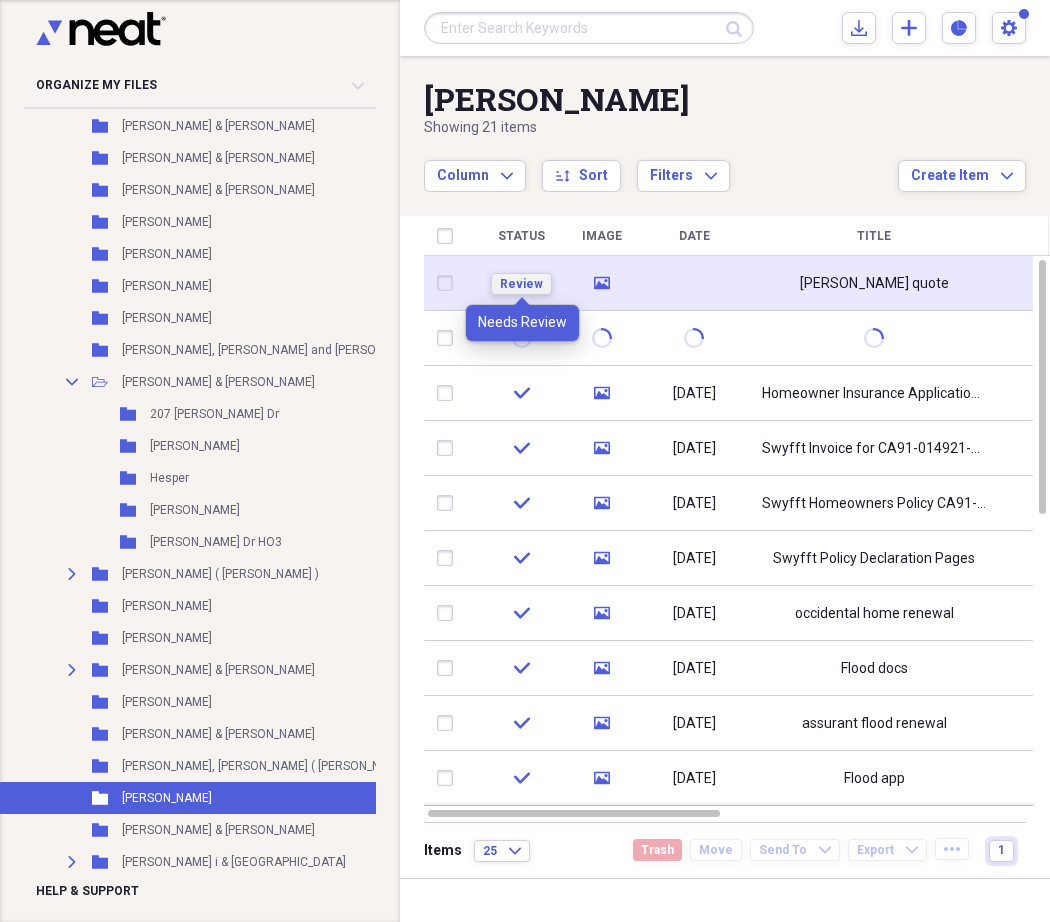 click on "Review" at bounding box center (521, 284) 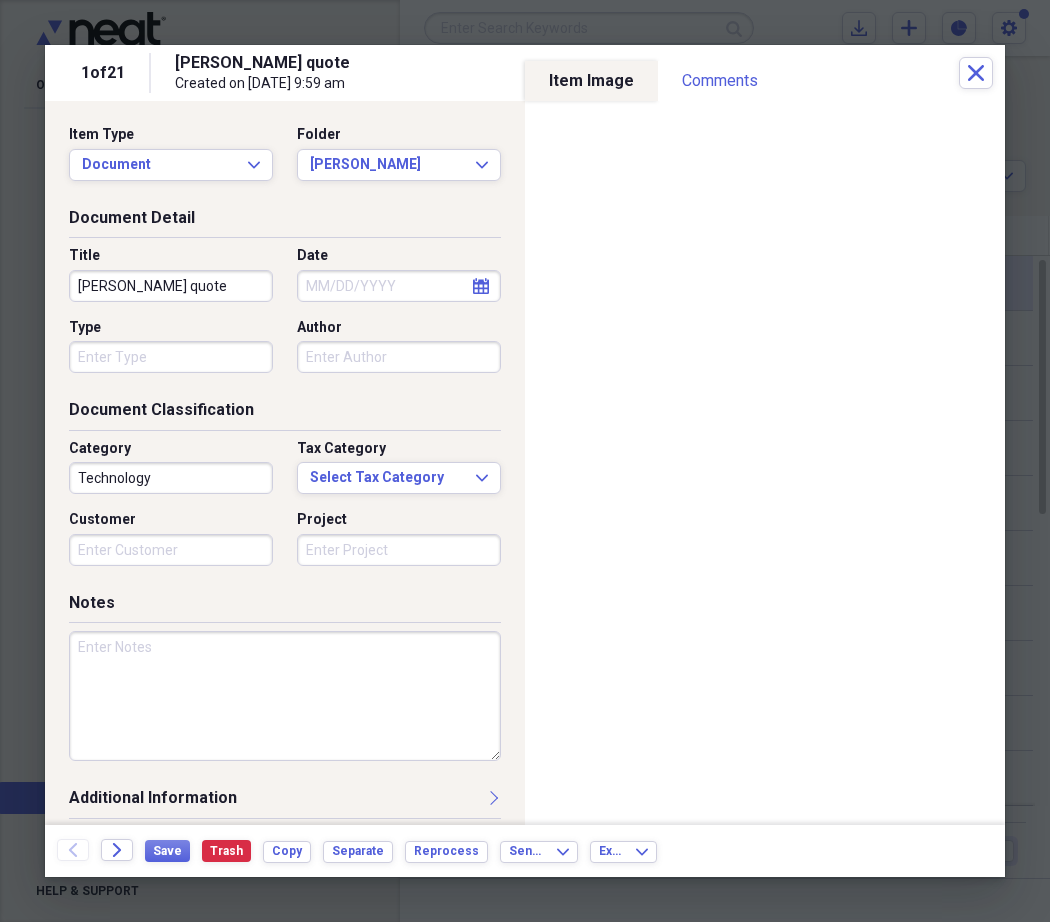 click 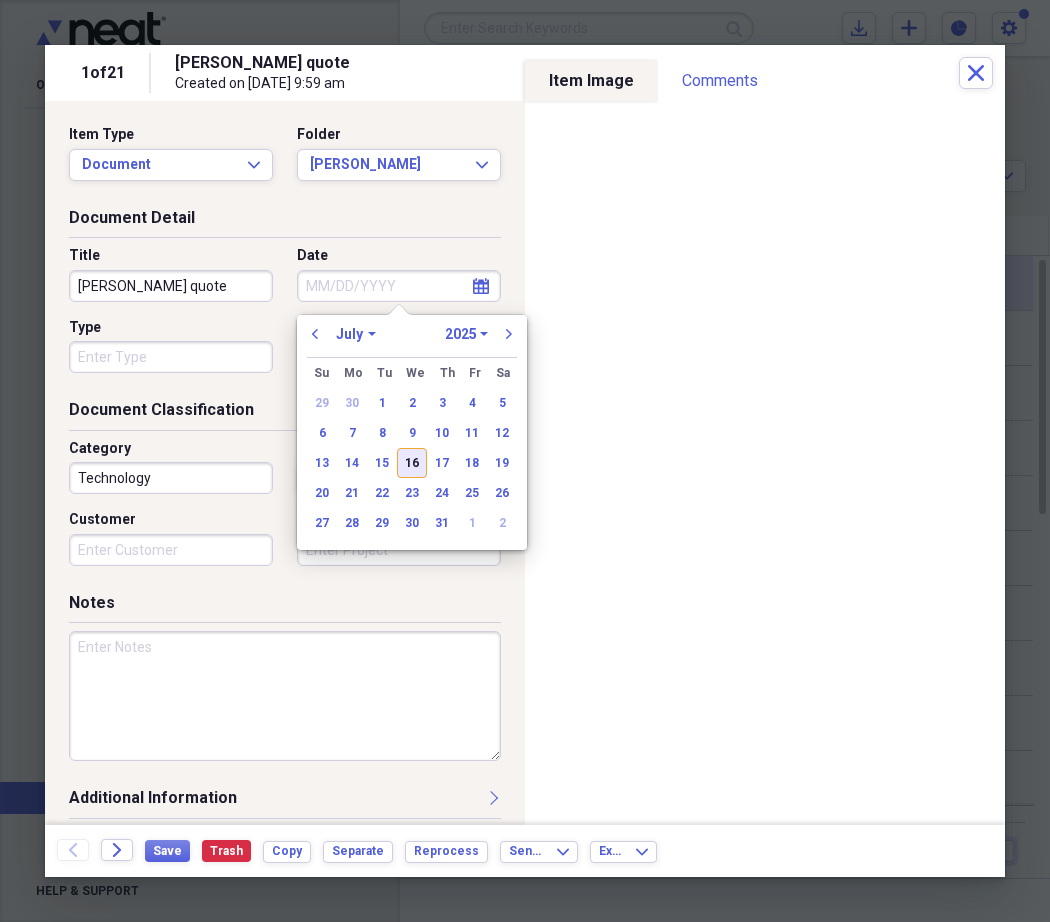 click on "16" at bounding box center [412, 463] 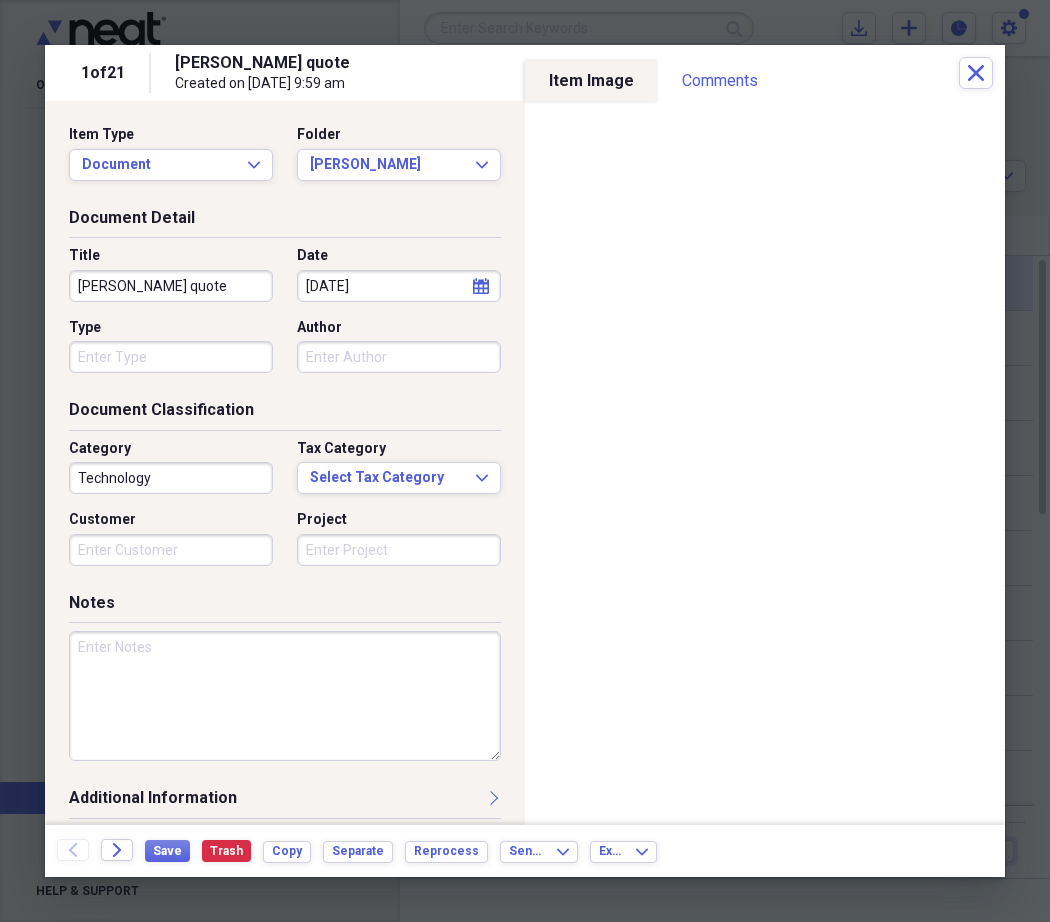 drag, startPoint x: 181, startPoint y: 473, endPoint x: -43, endPoint y: 440, distance: 226.41776 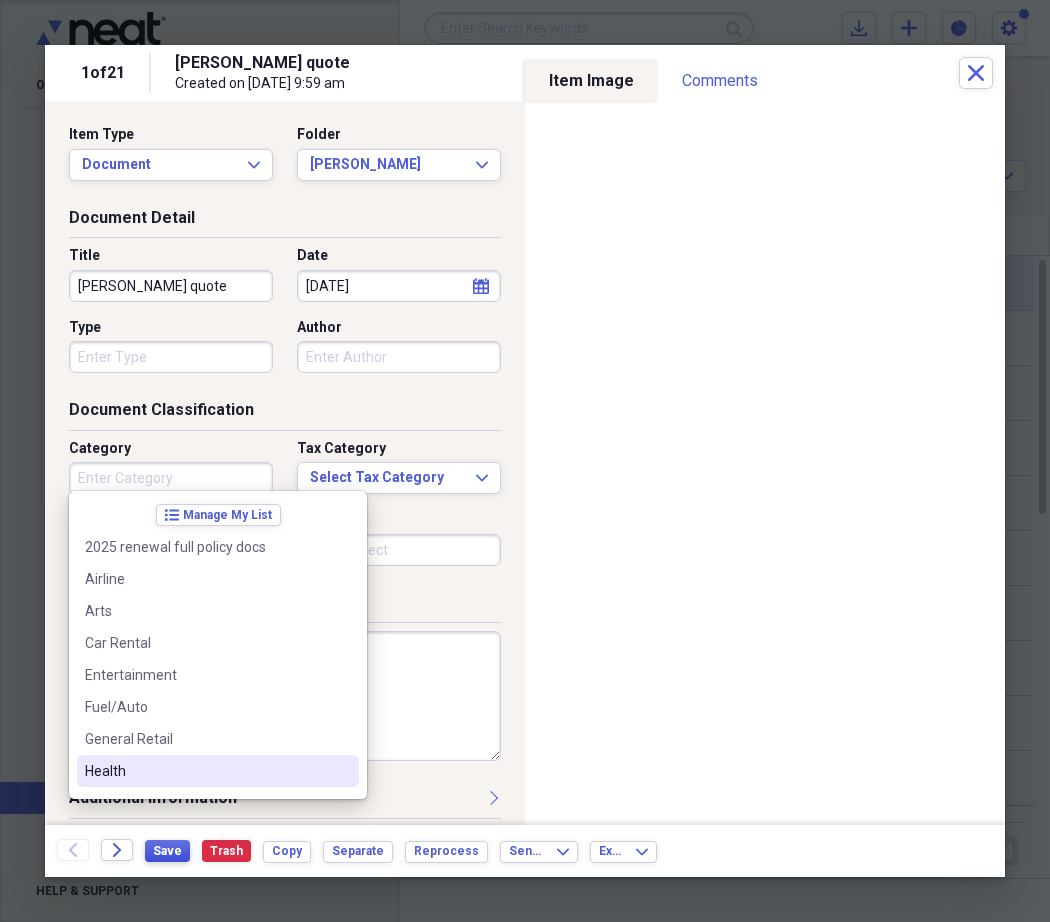 type 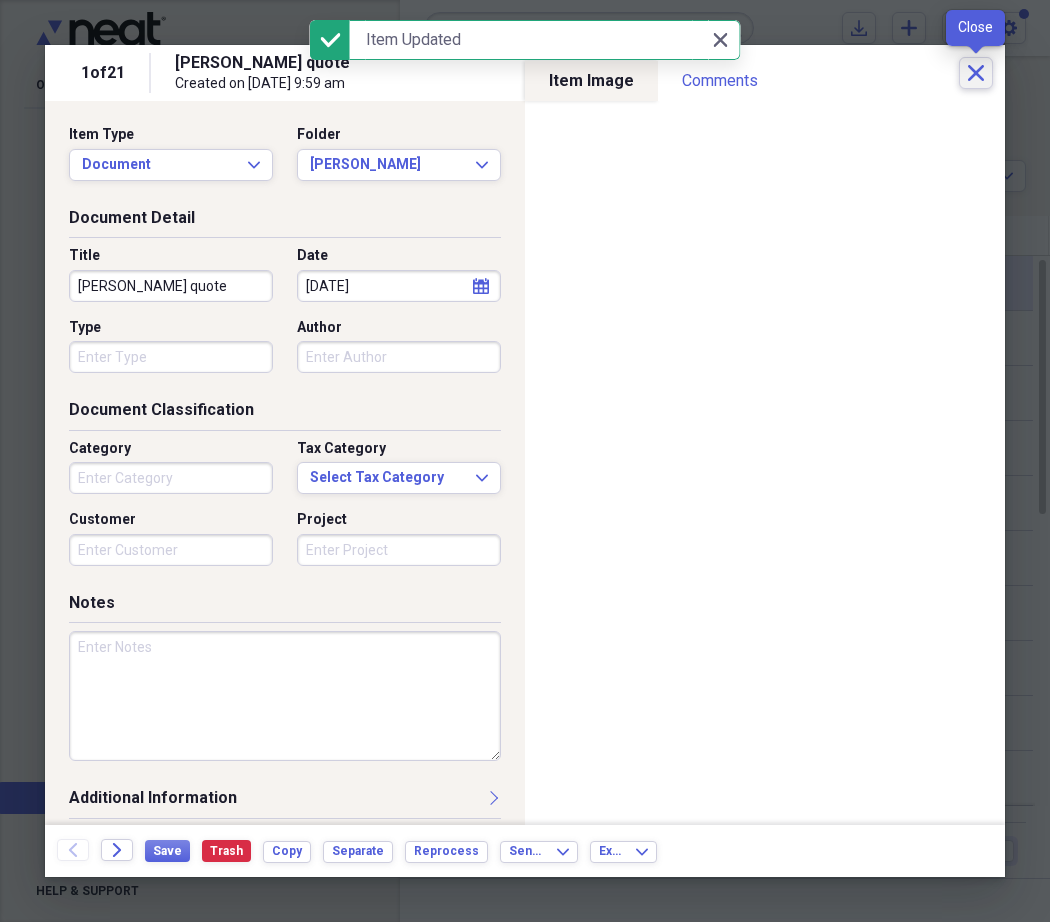 click on "Close" at bounding box center (976, 73) 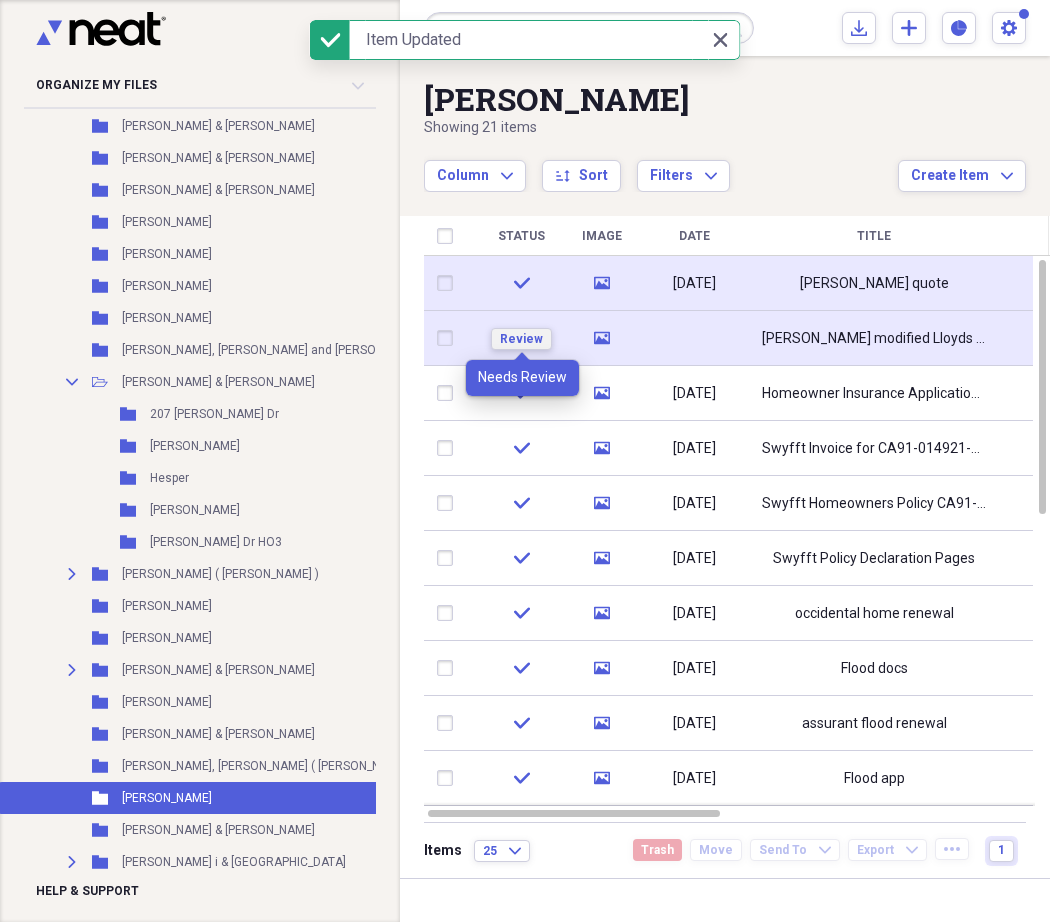 click on "Review" at bounding box center [521, 339] 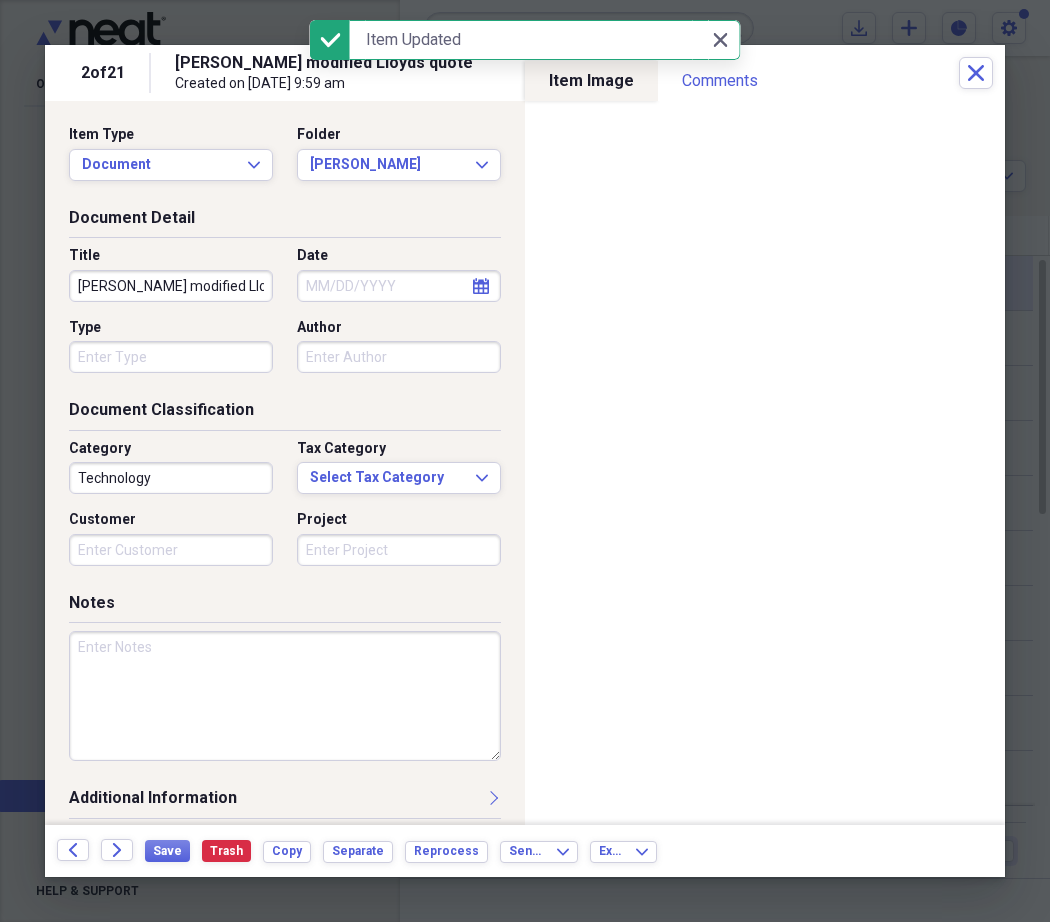 click 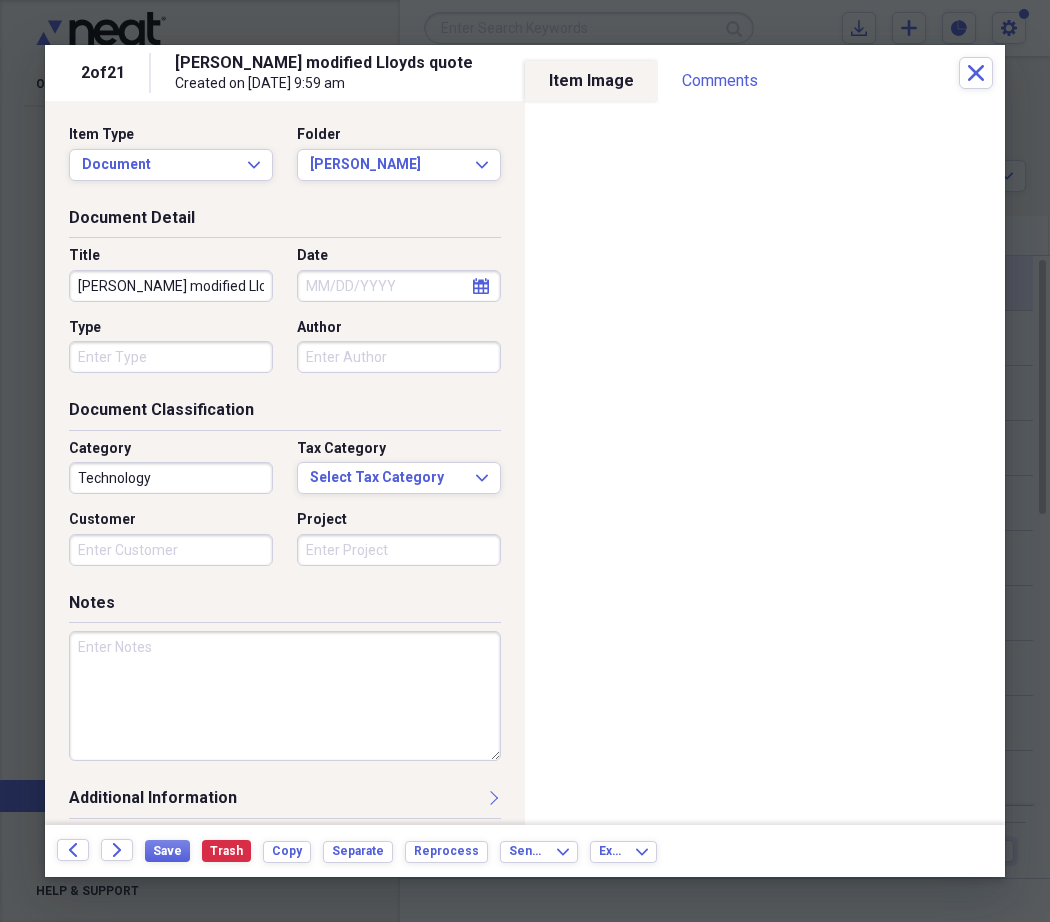 select on "6" 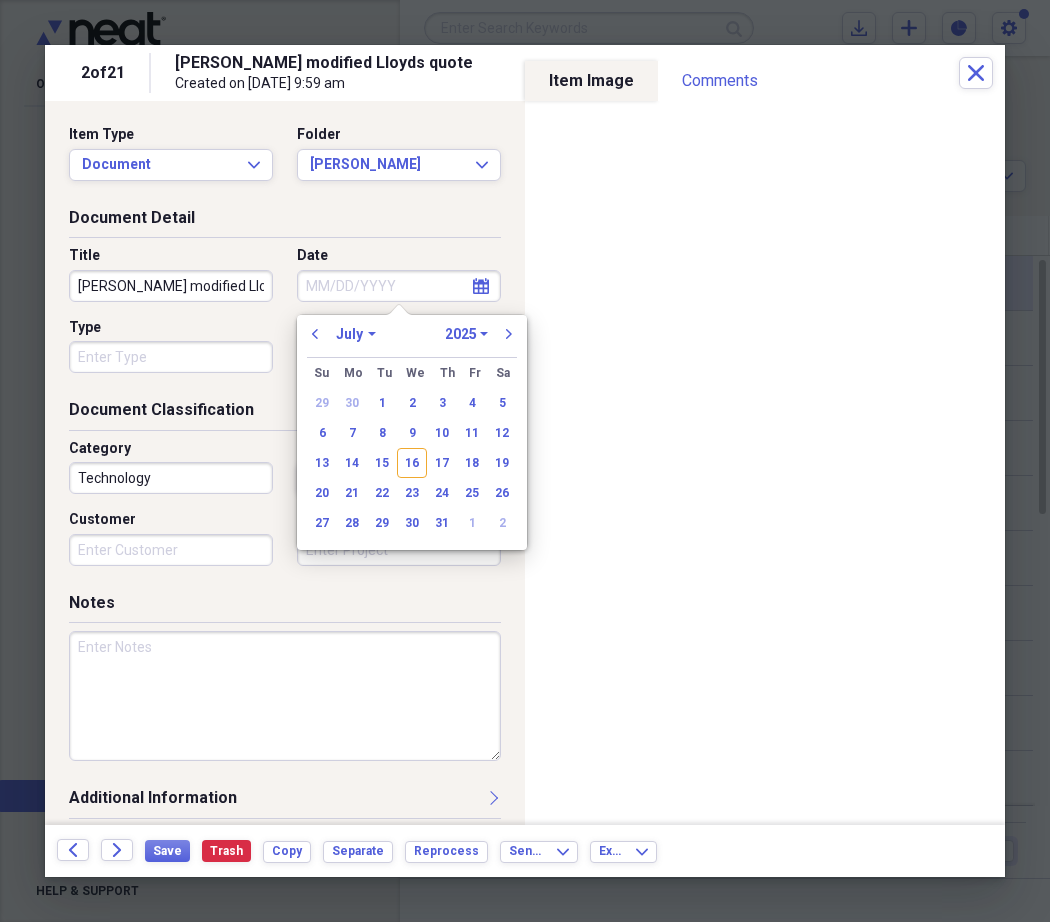 drag, startPoint x: 412, startPoint y: 472, endPoint x: 417, endPoint y: 461, distance: 12.083046 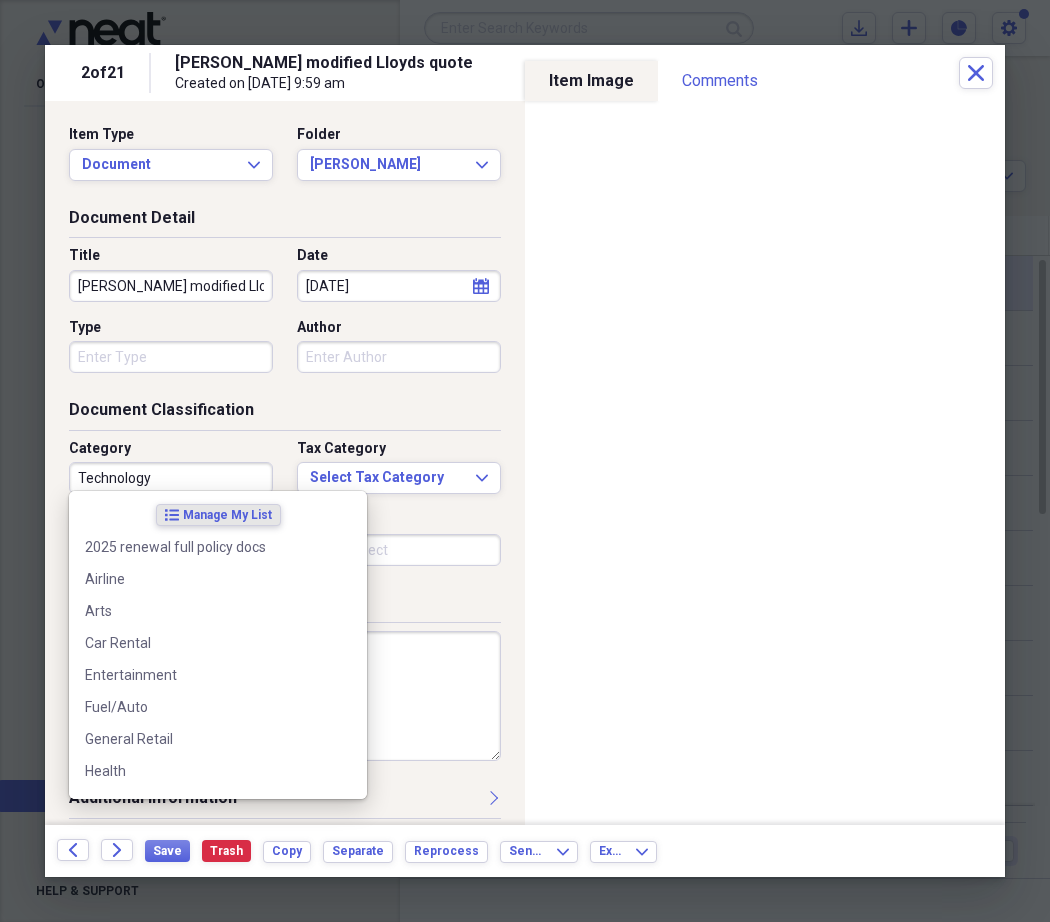 drag, startPoint x: 184, startPoint y: 470, endPoint x: 36, endPoint y: 448, distance: 149.6262 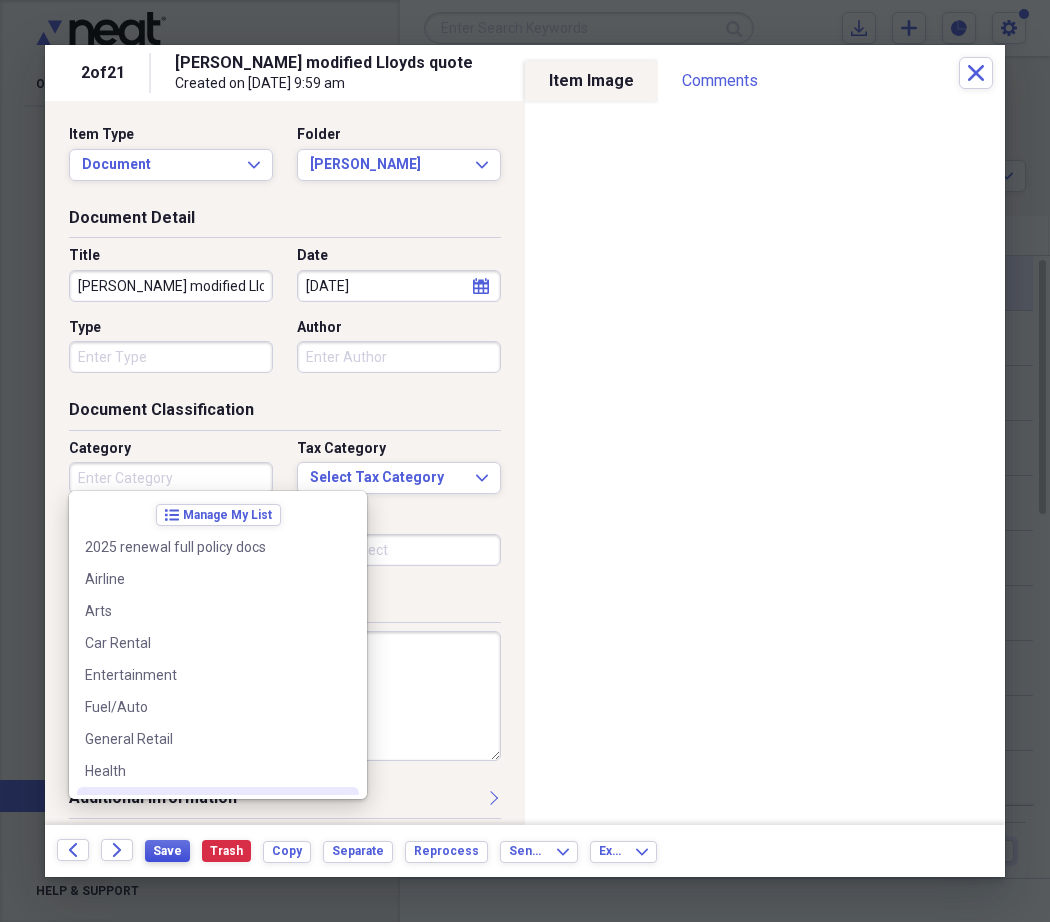 type 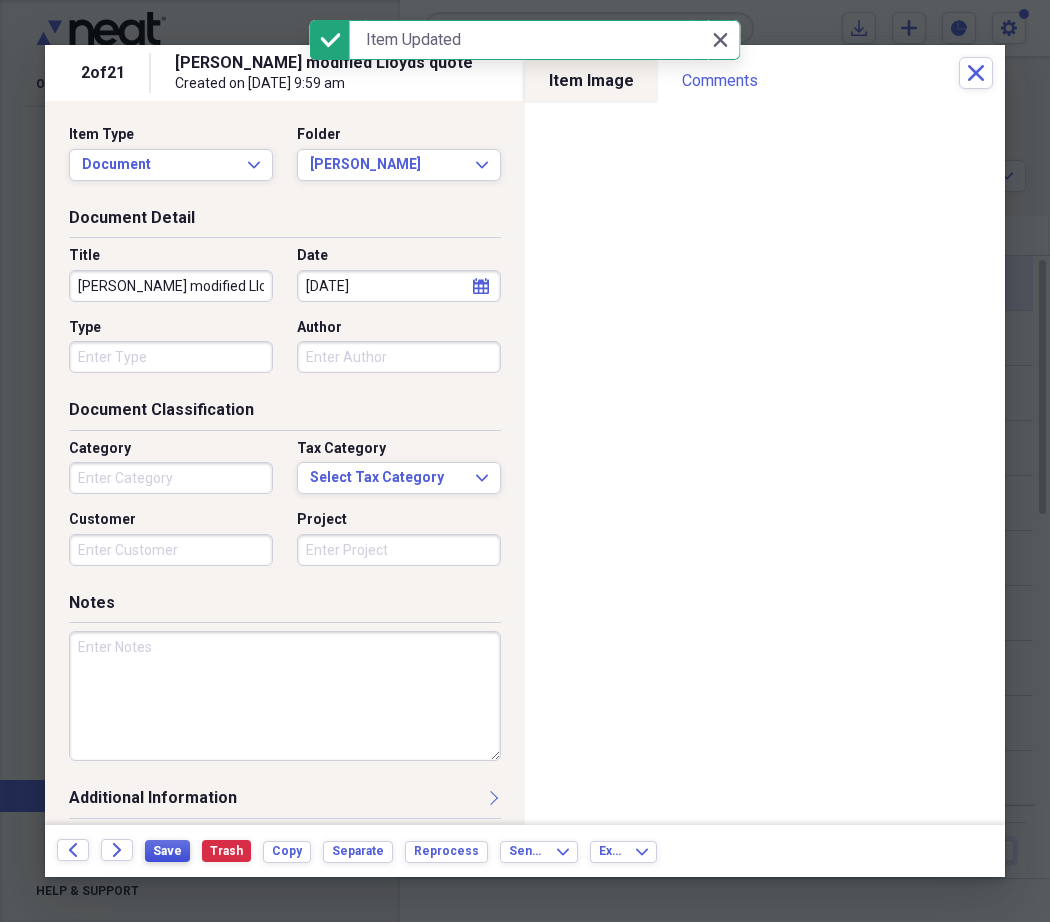 click on "Save" at bounding box center (167, 851) 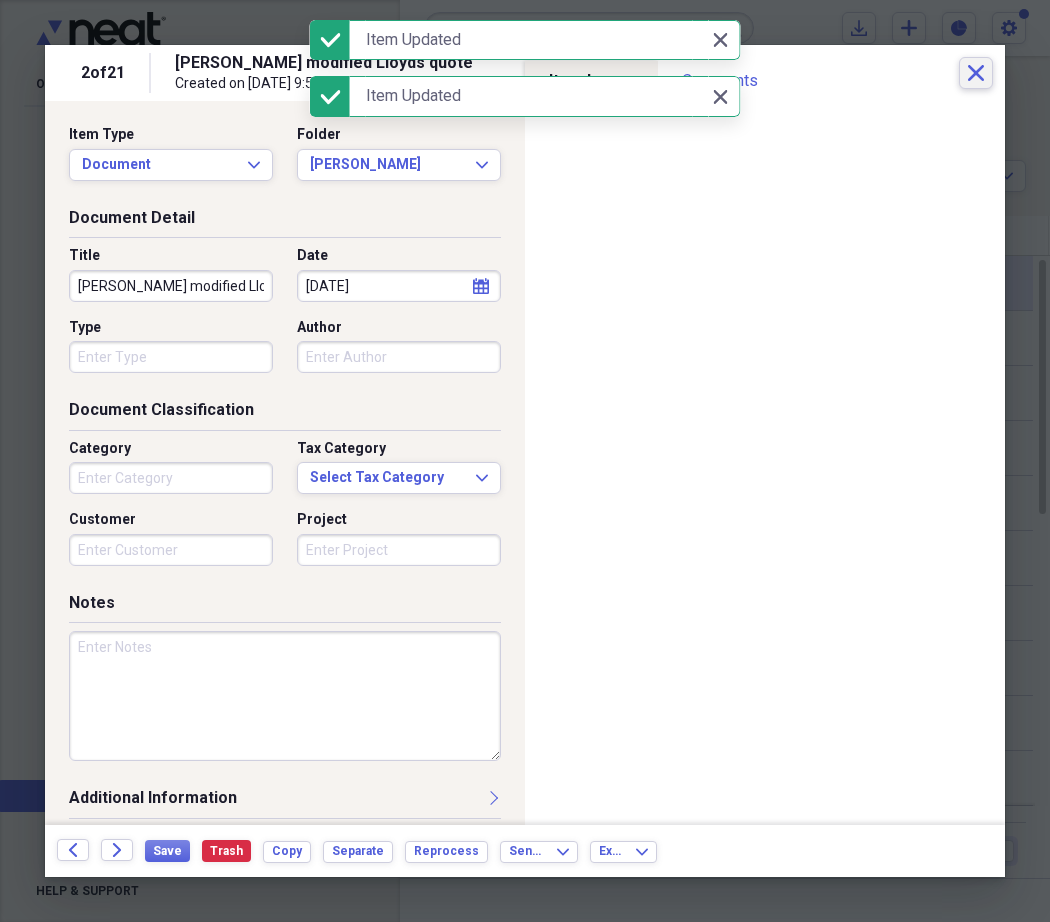 click on "Close" 